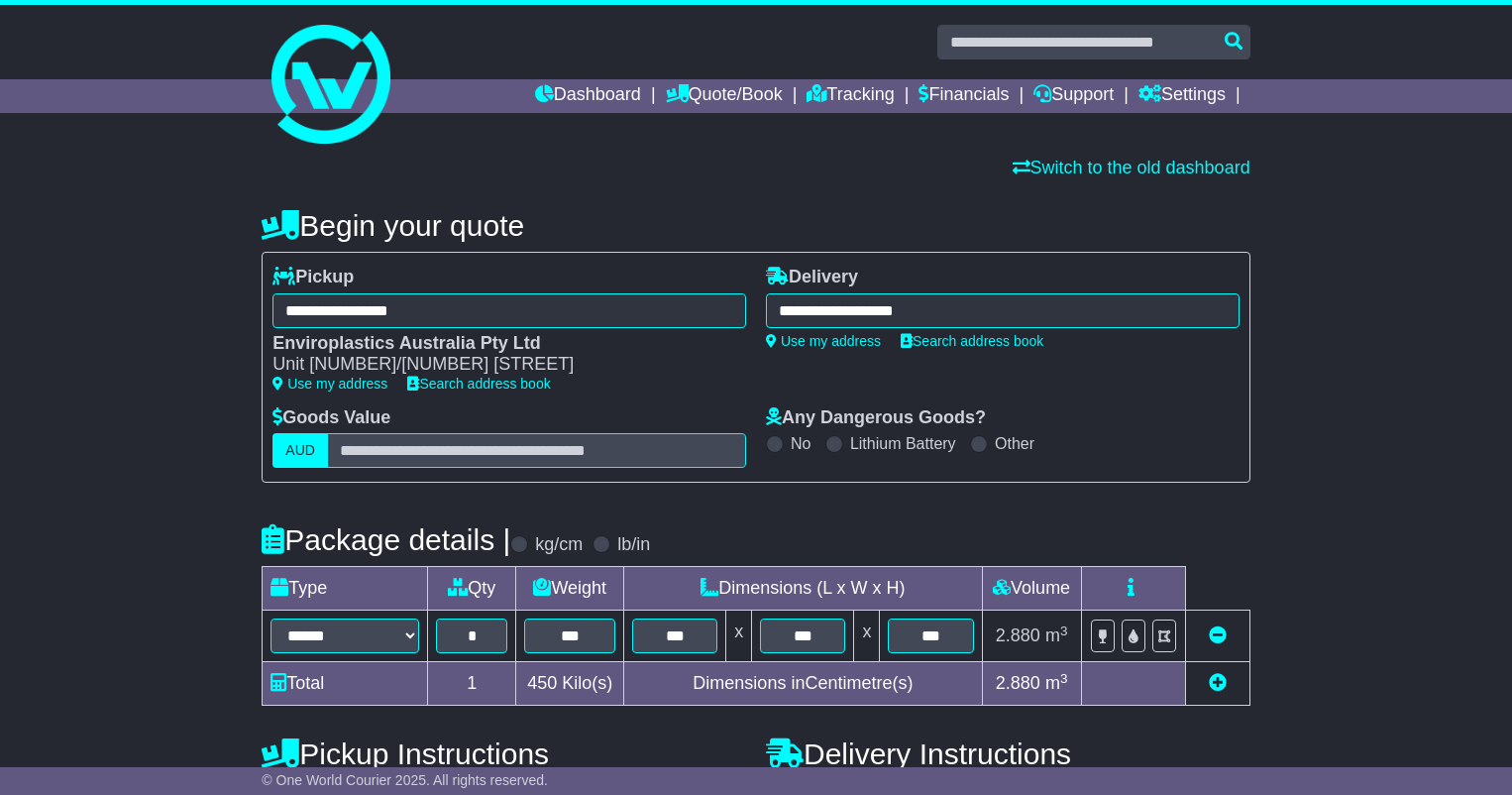 select on "****" 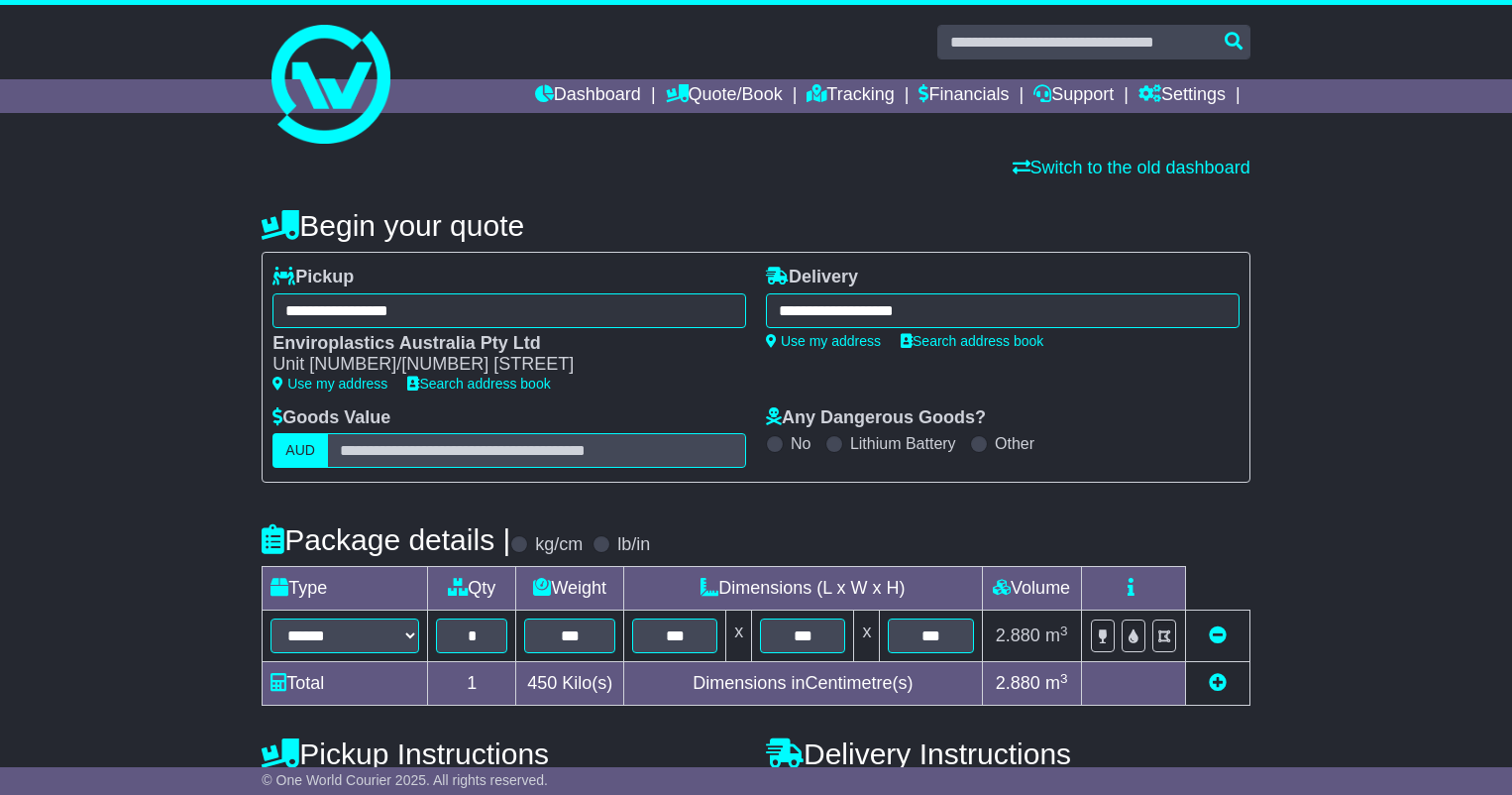 scroll, scrollTop: 0, scrollLeft: 0, axis: both 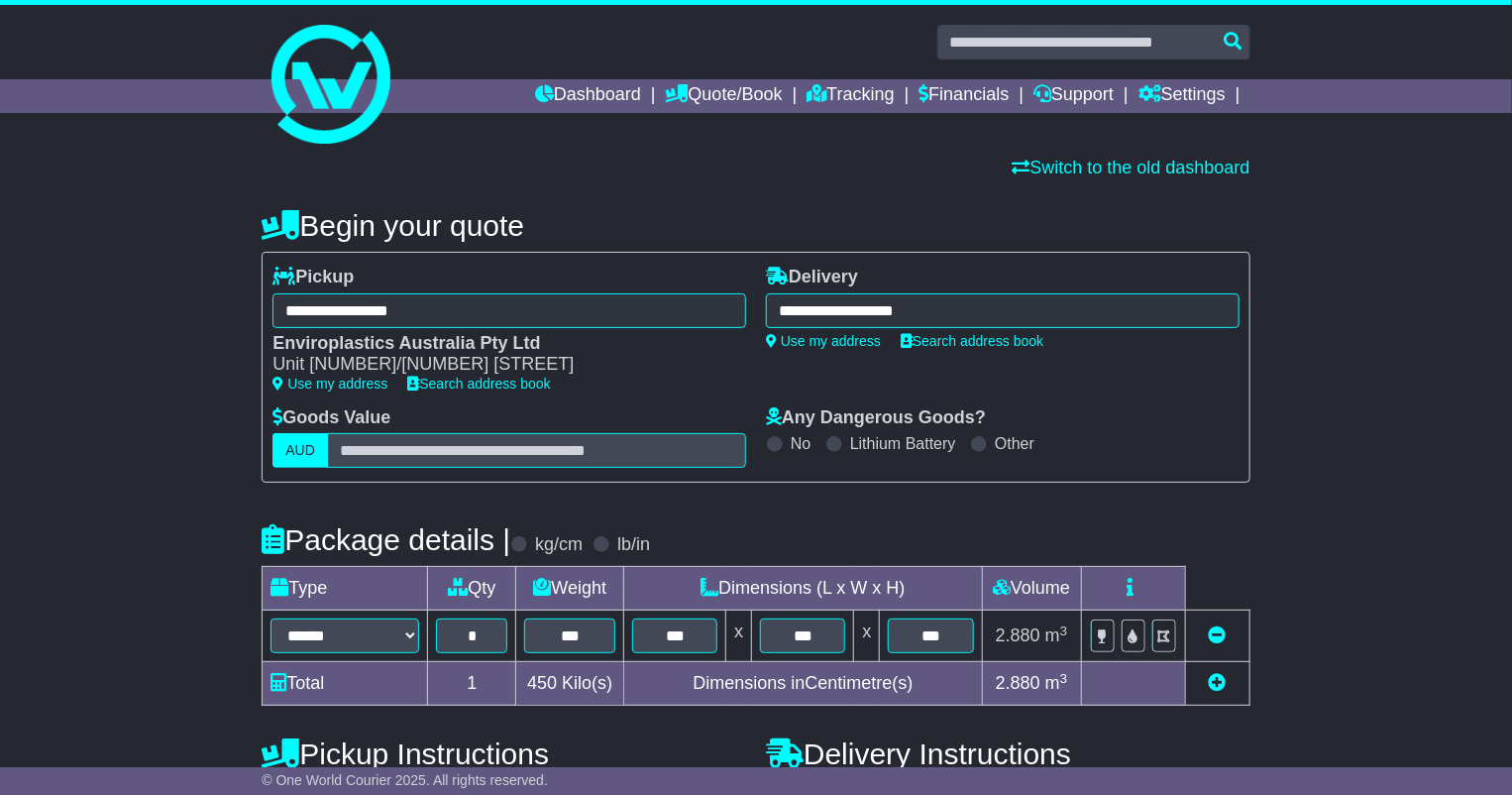 click on "**********" at bounding box center [1003, 310] 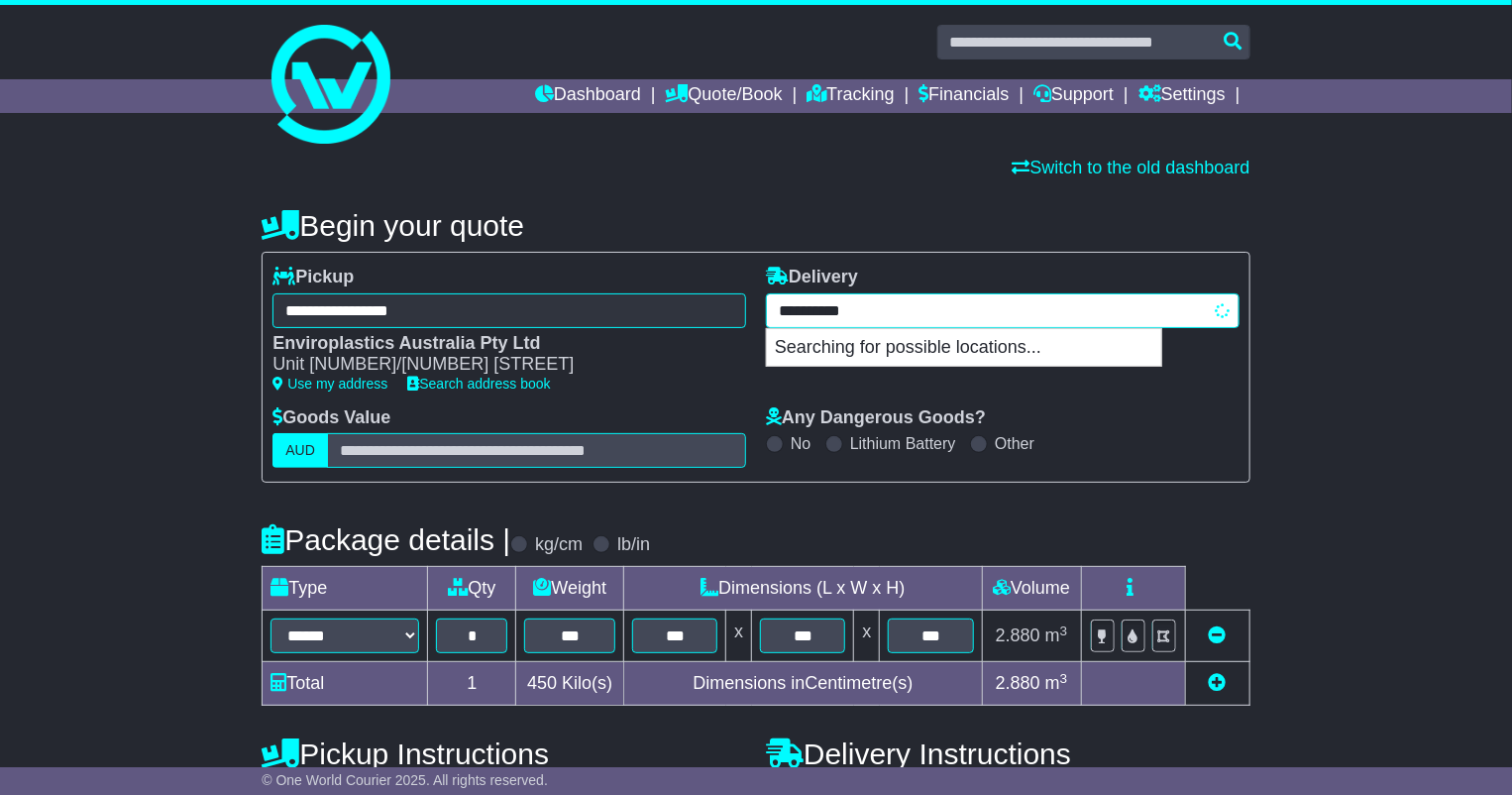 drag, startPoint x: 940, startPoint y: 310, endPoint x: 760, endPoint y: 319, distance: 180.2249 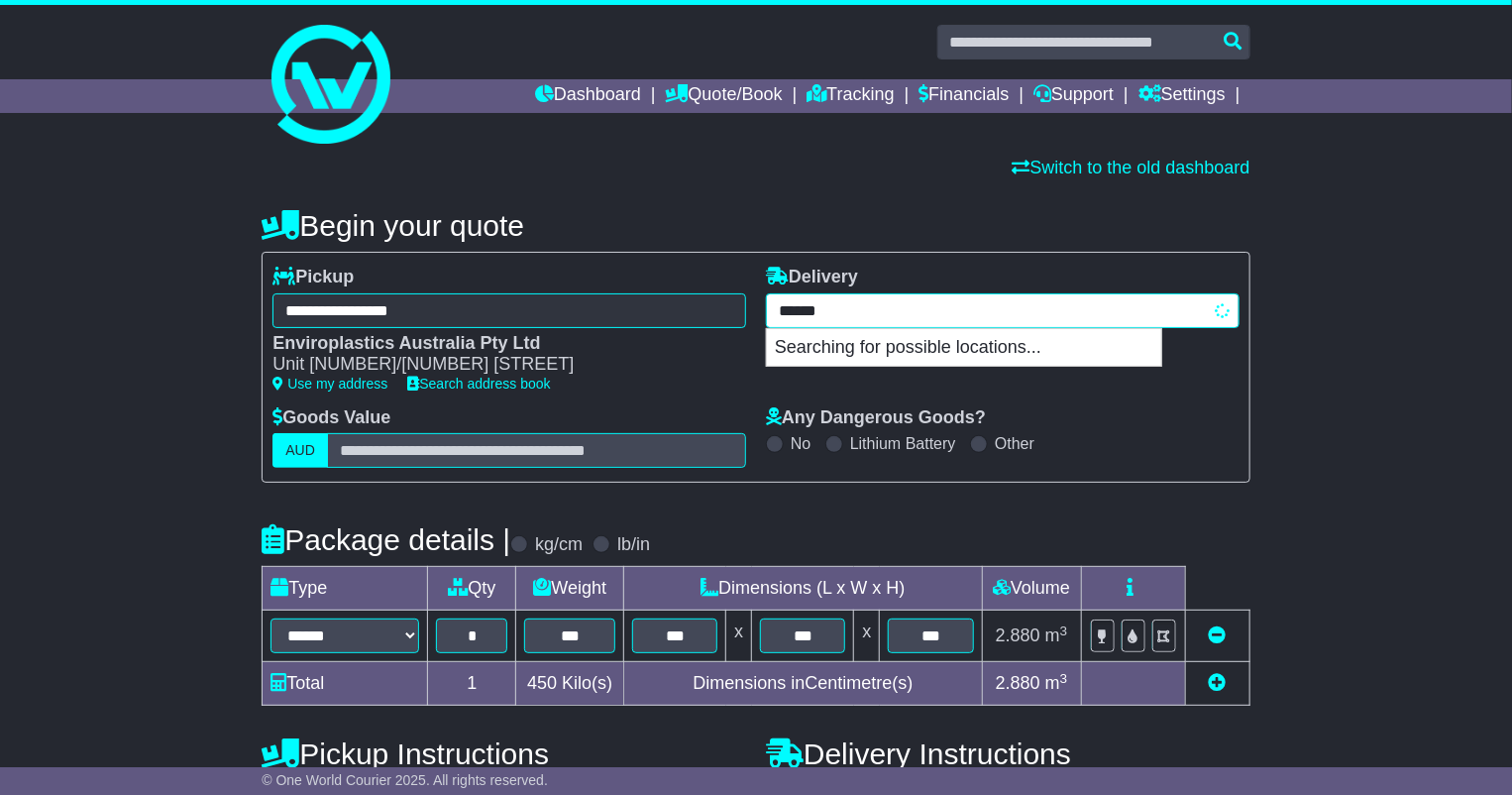 type on "******" 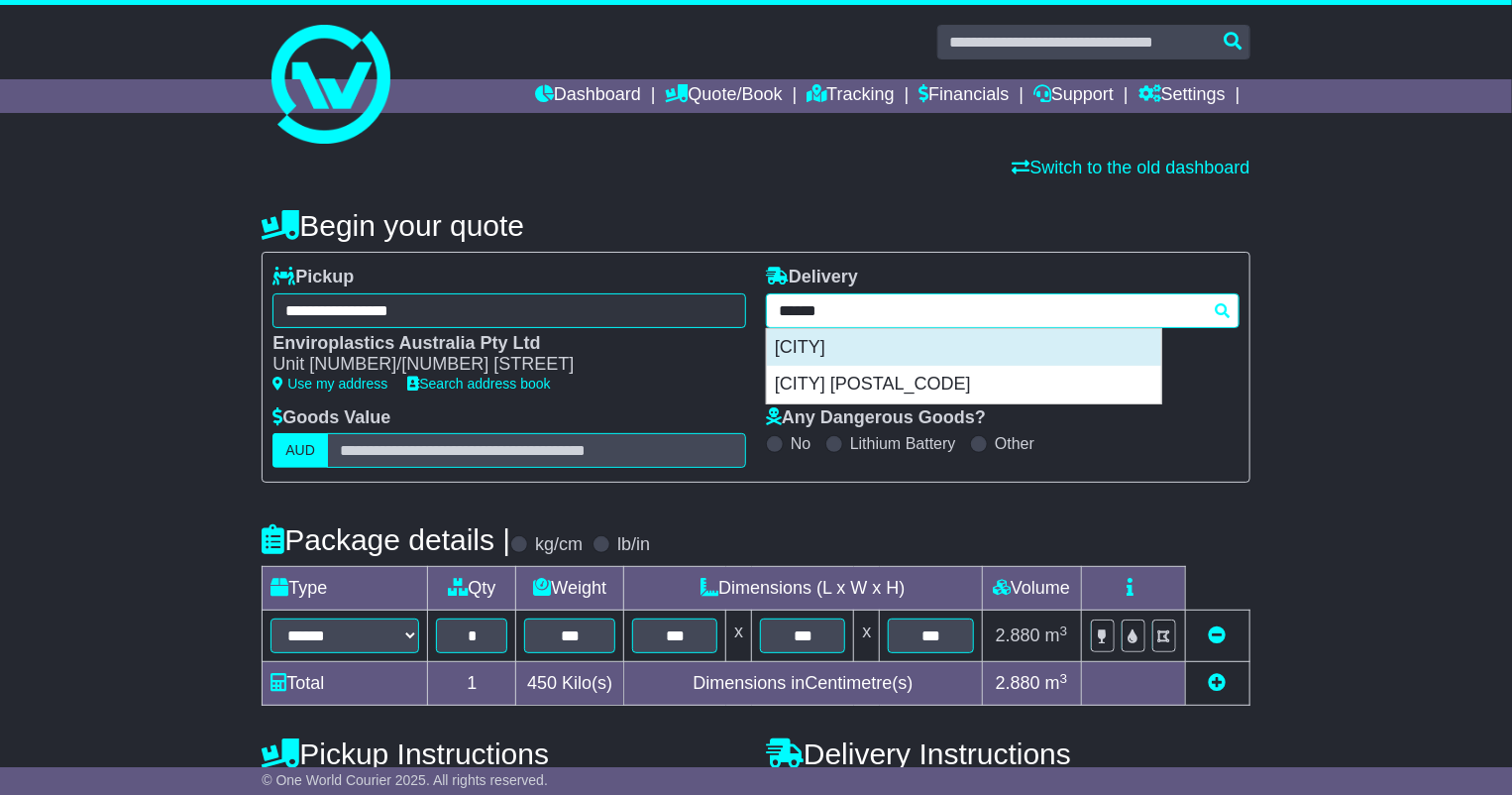 click on "[CITY]" at bounding box center [964, 348] 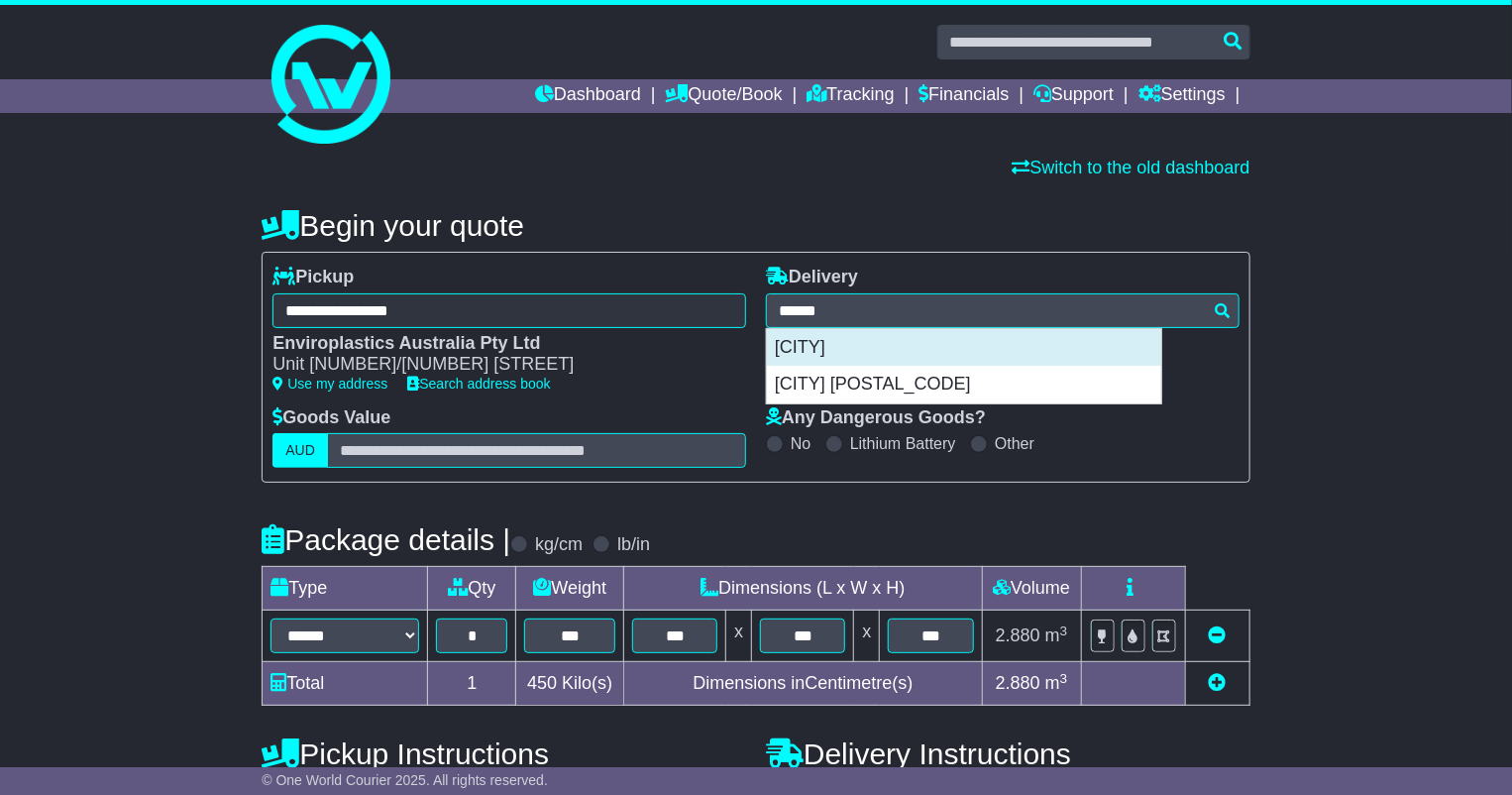 type on "**********" 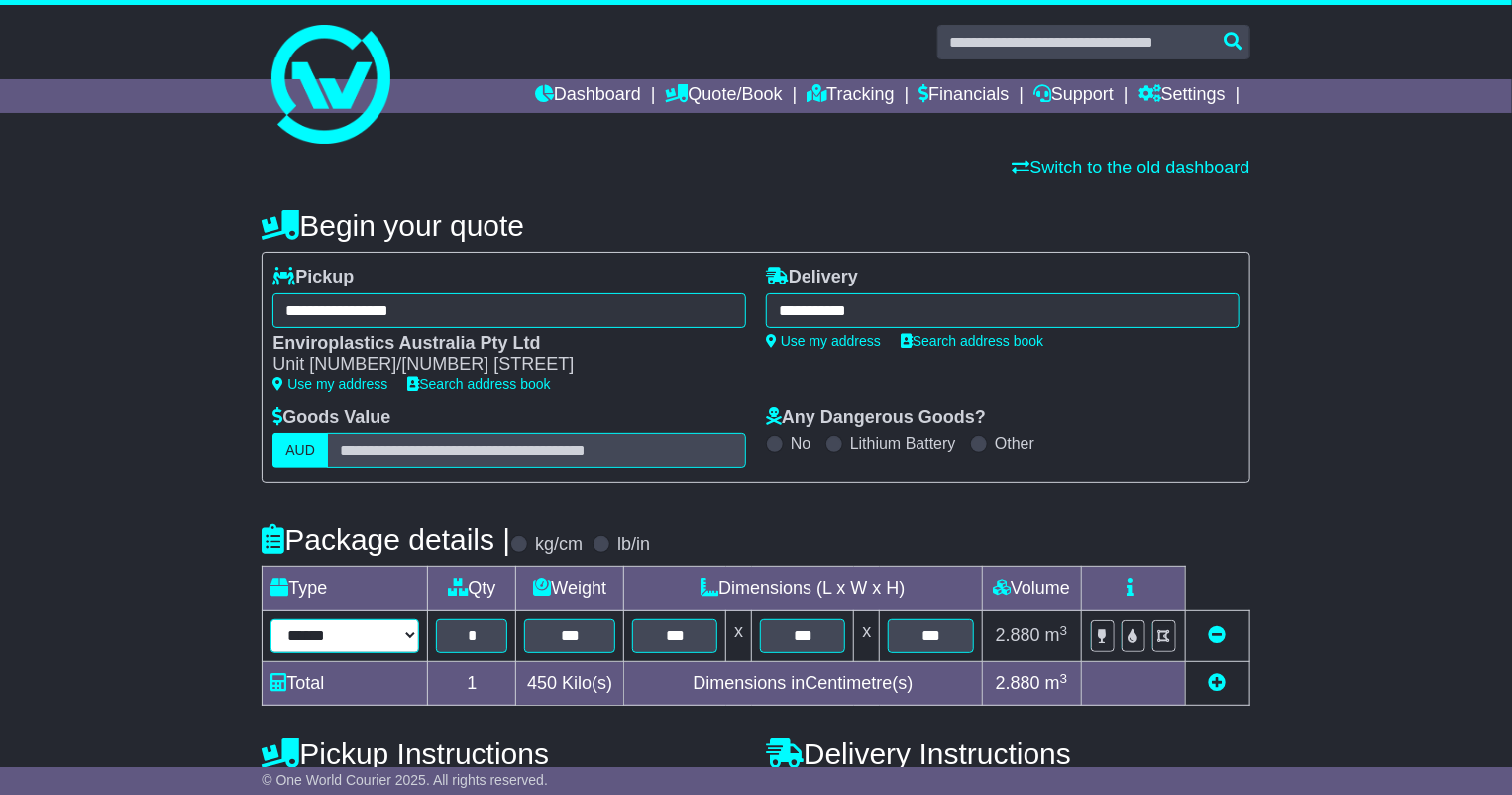 click on "****** ****** *** ******** ***** **** **** ****** *** *******" at bounding box center (345, 635) 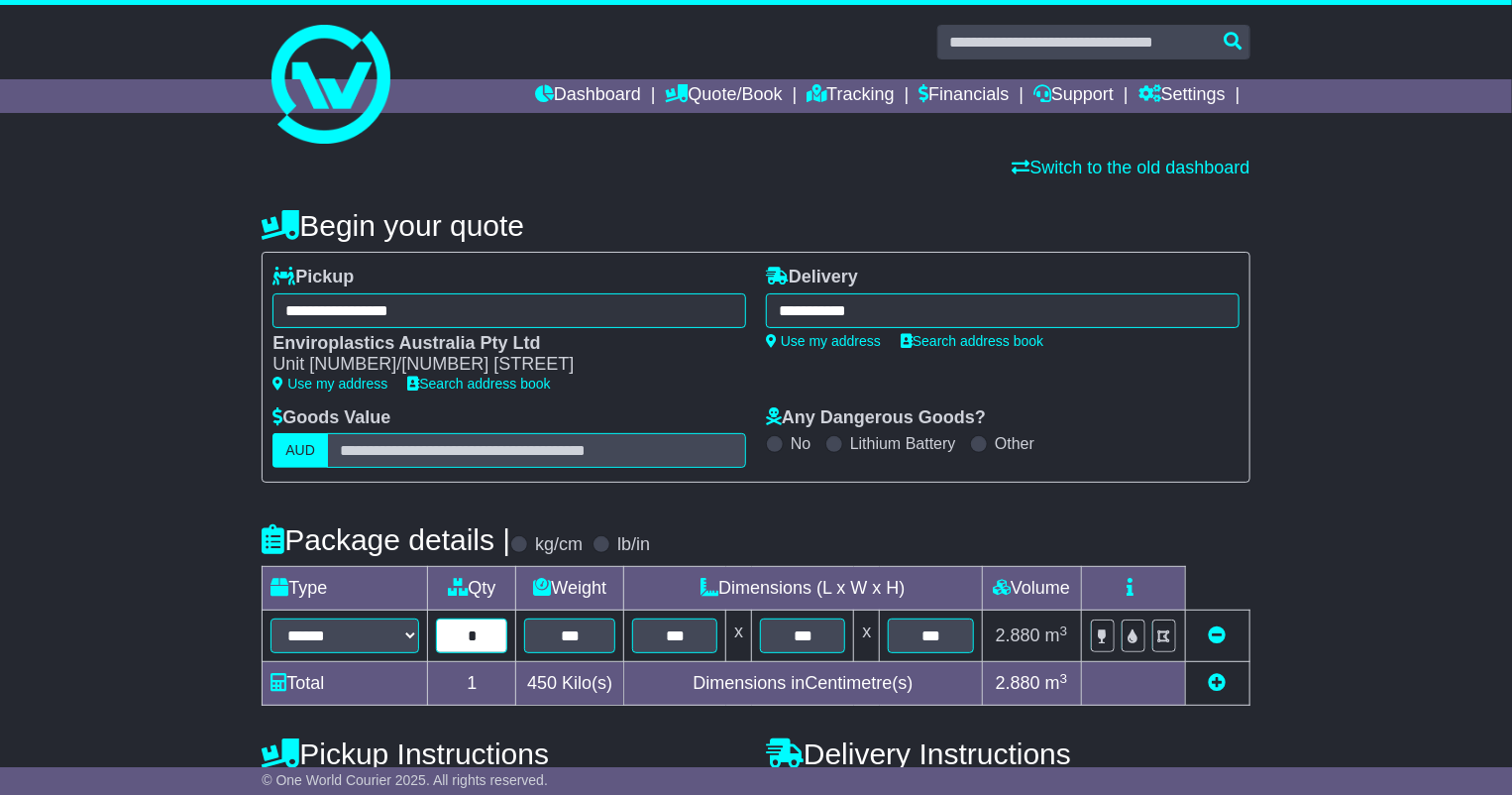 click on "*" at bounding box center (472, 635) 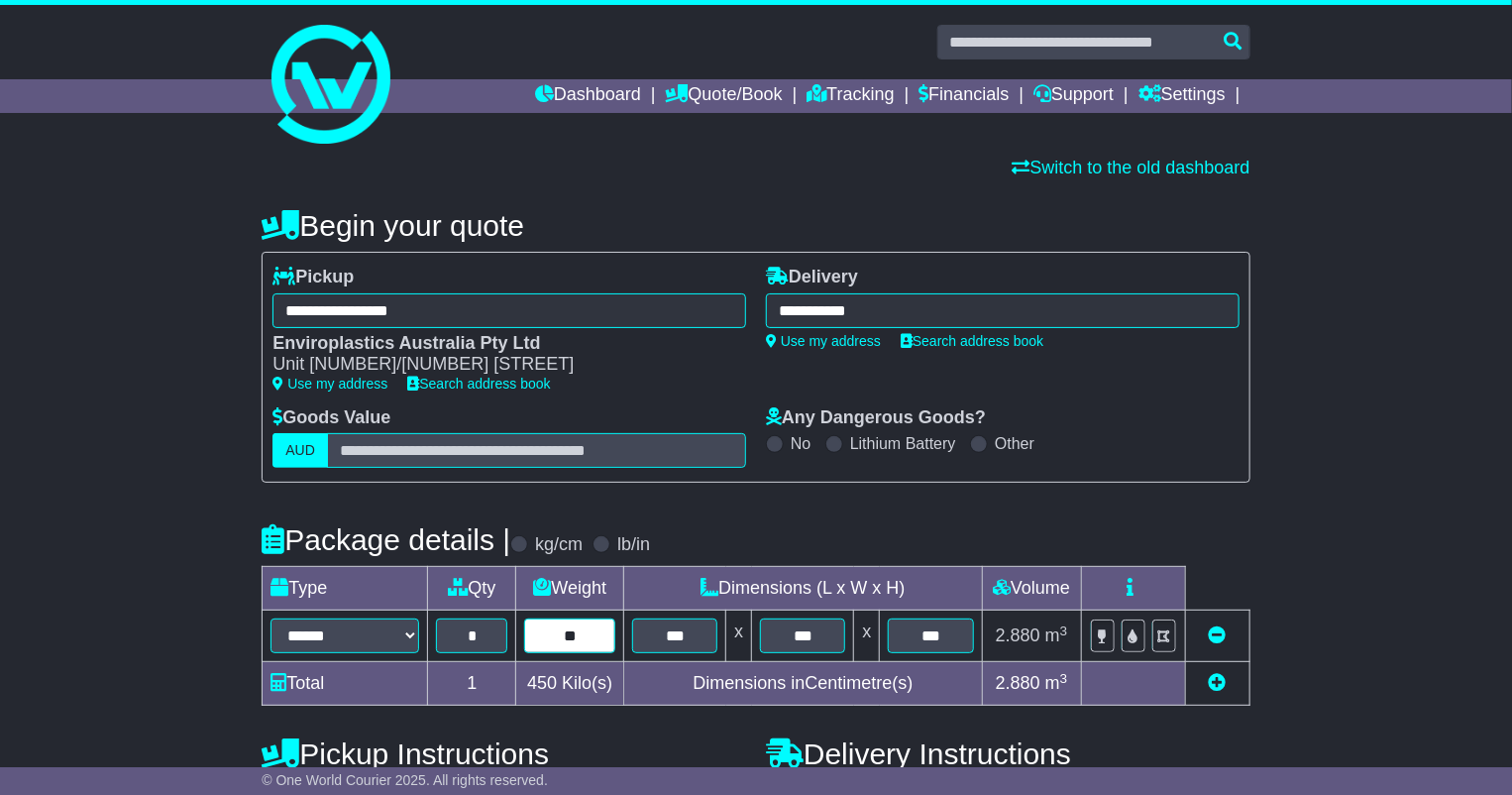 type on "***" 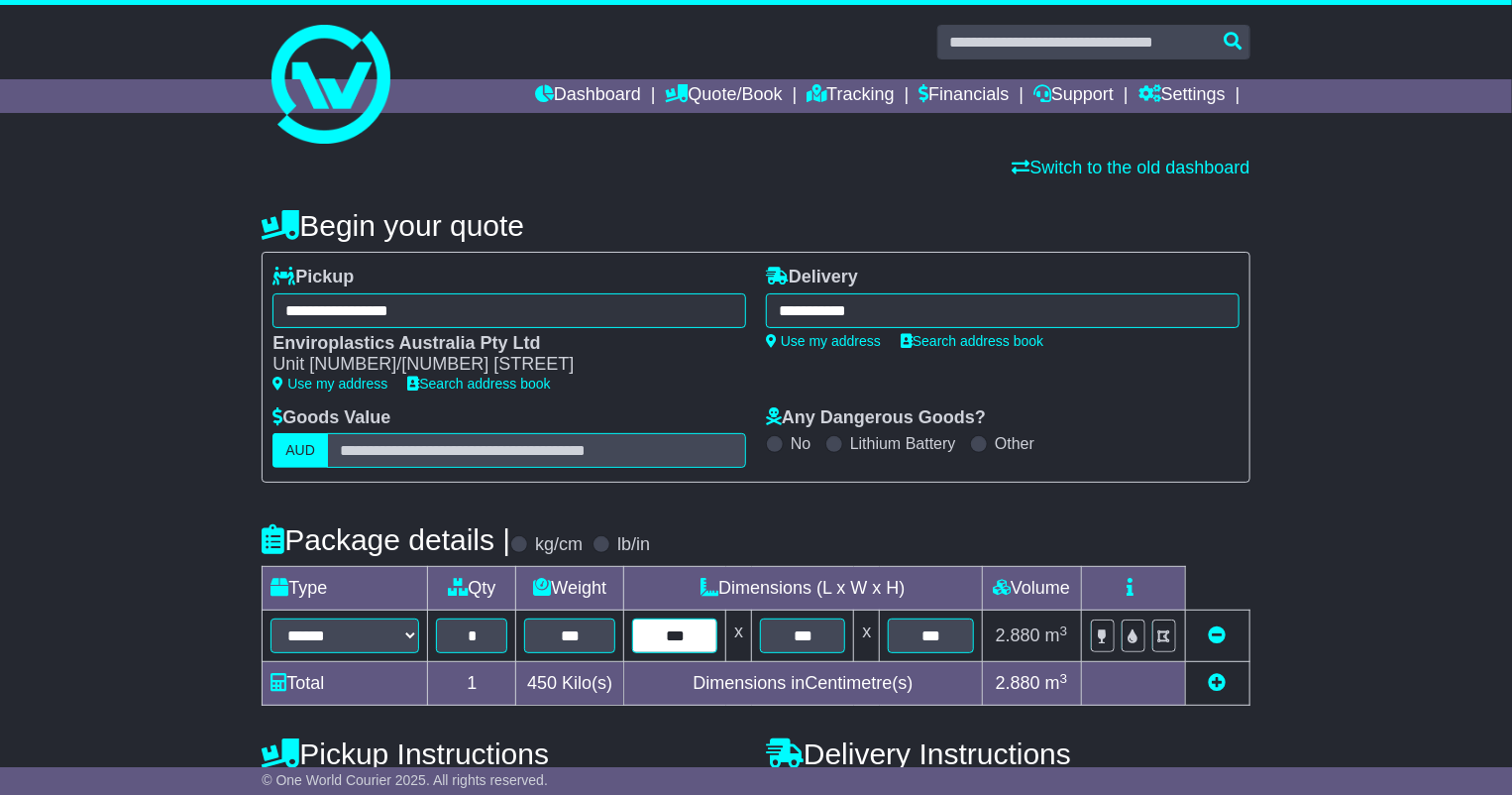 type on "***" 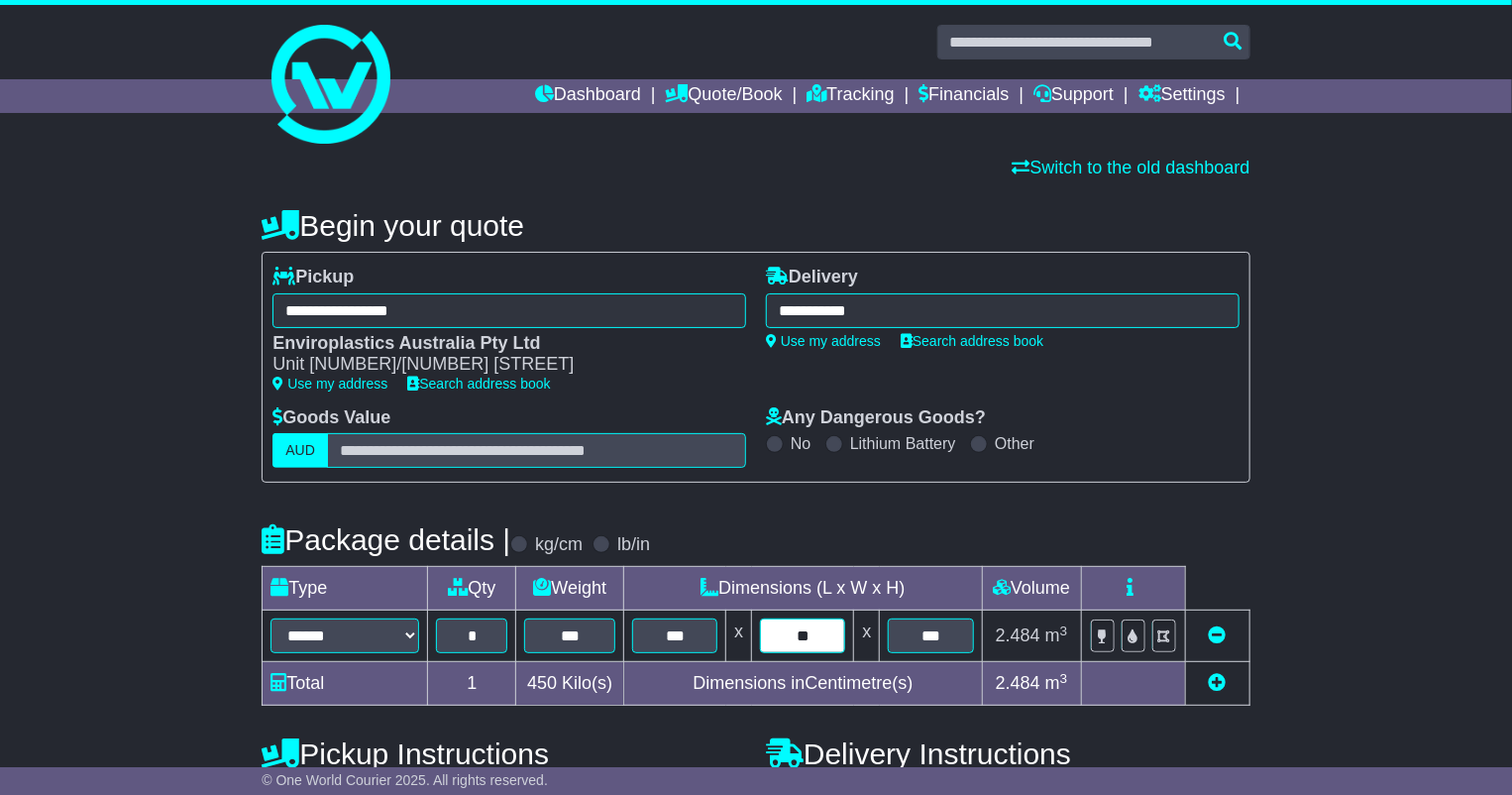 type on "**" 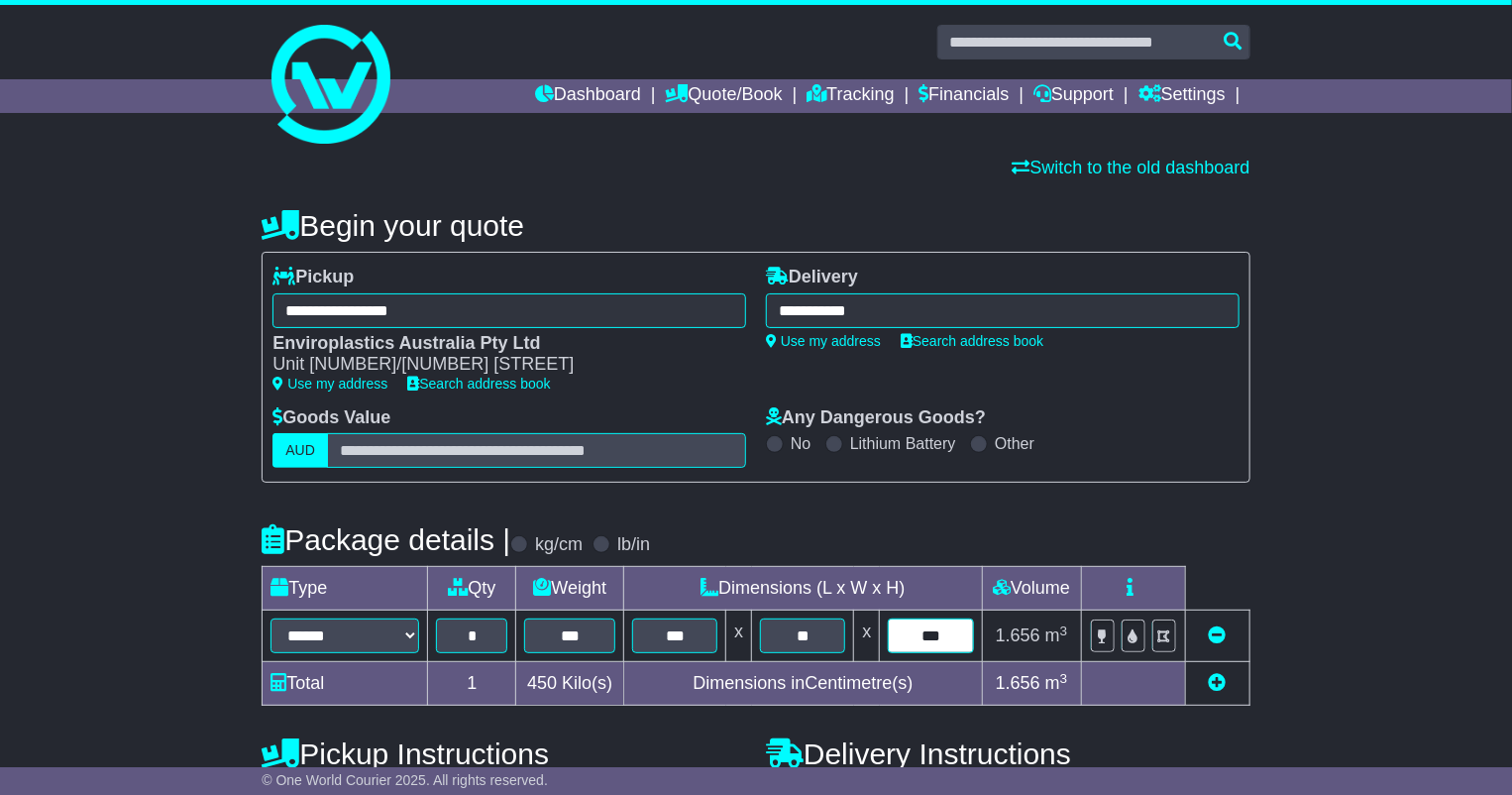 type on "***" 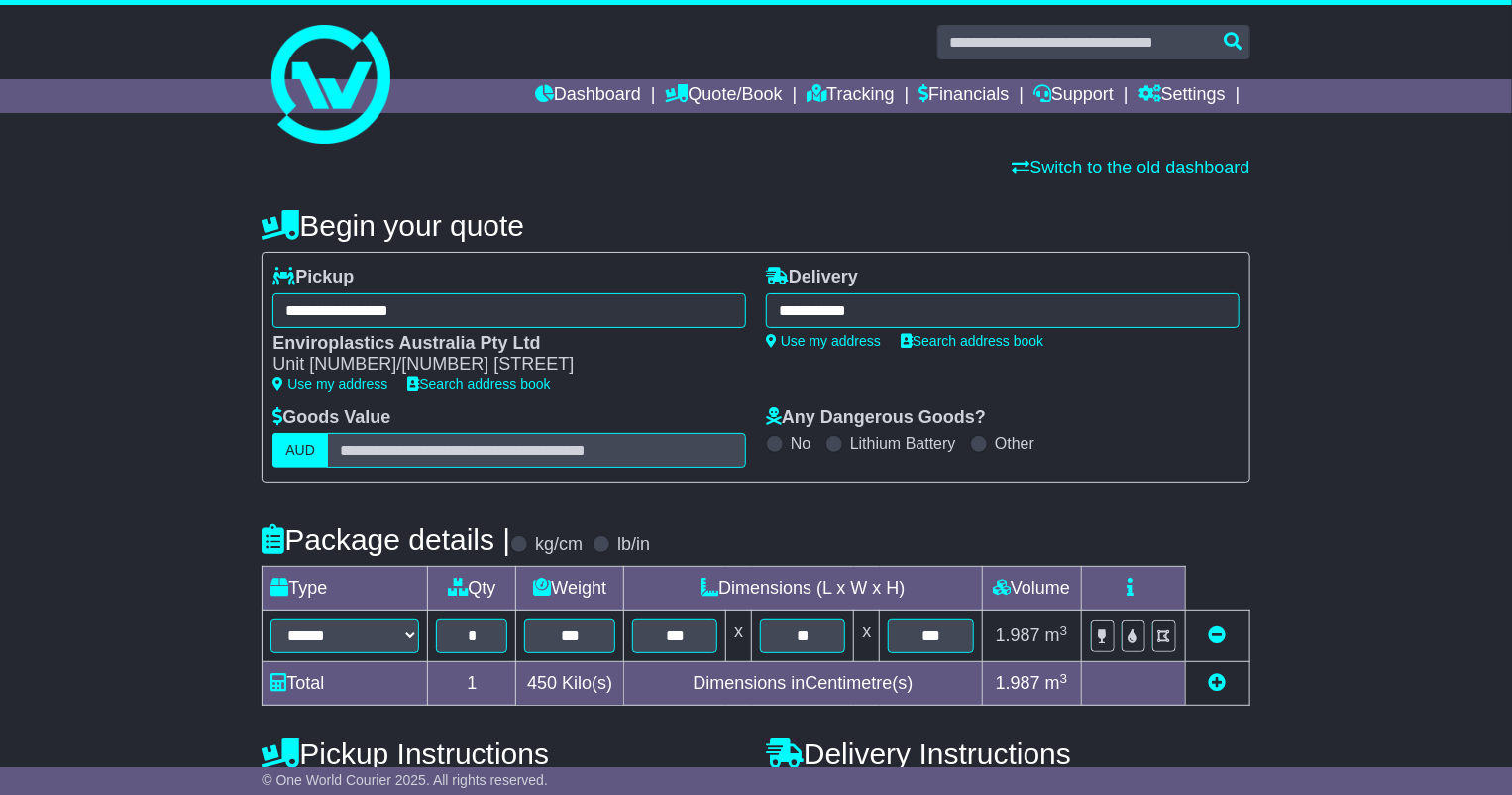scroll, scrollTop: 471, scrollLeft: 0, axis: vertical 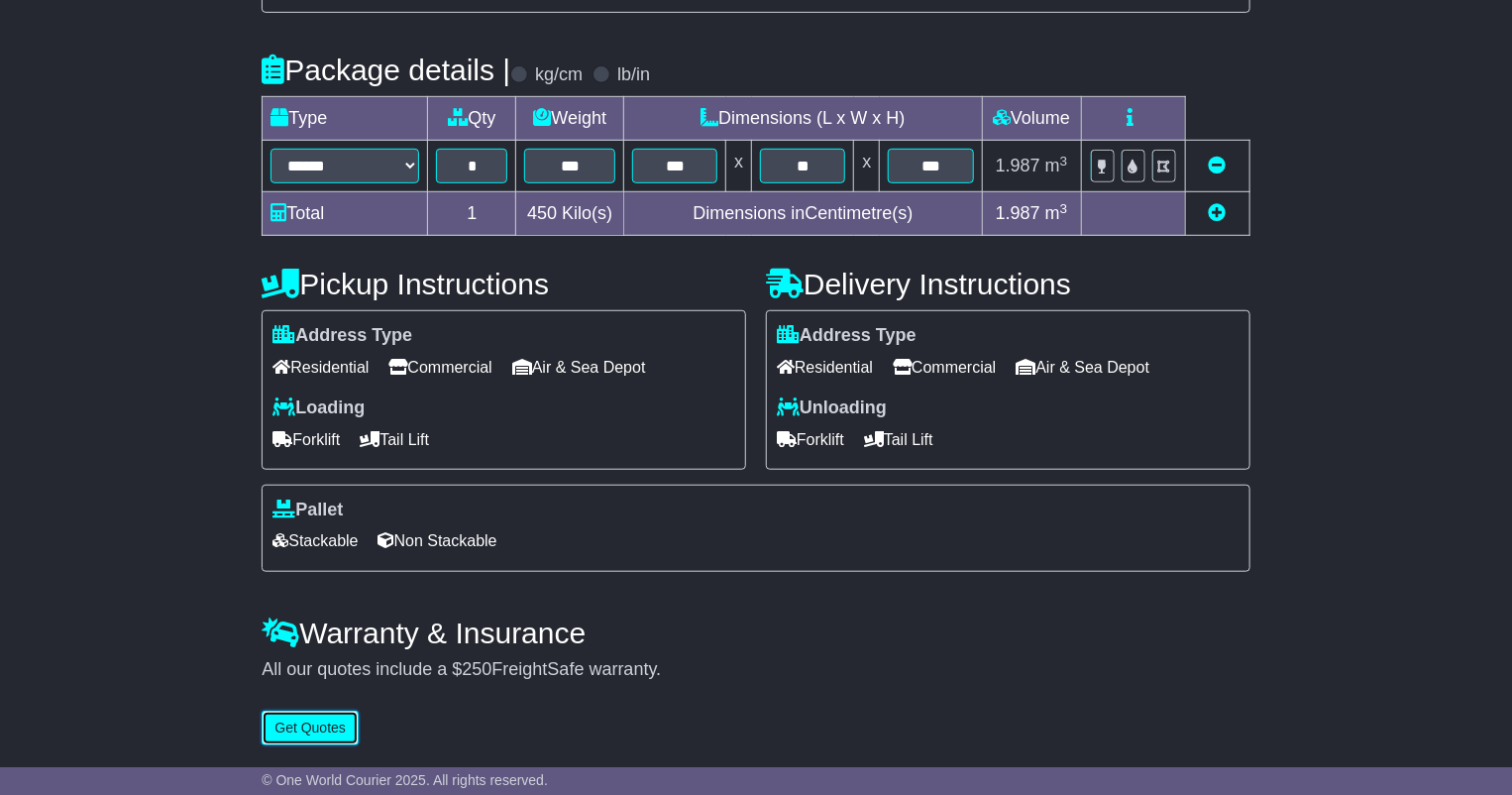 type 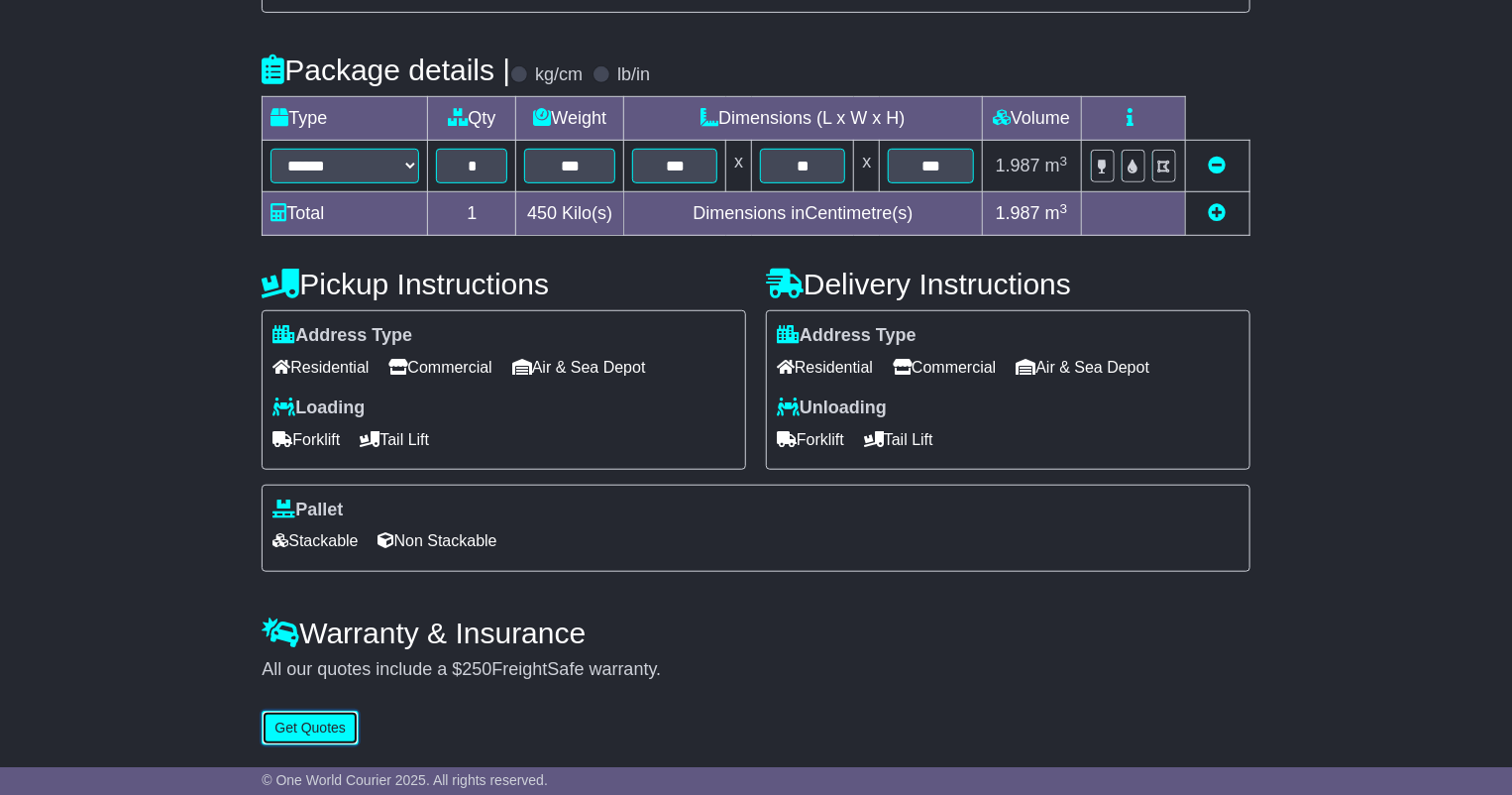 click on "Get Quotes" at bounding box center (310, 728) 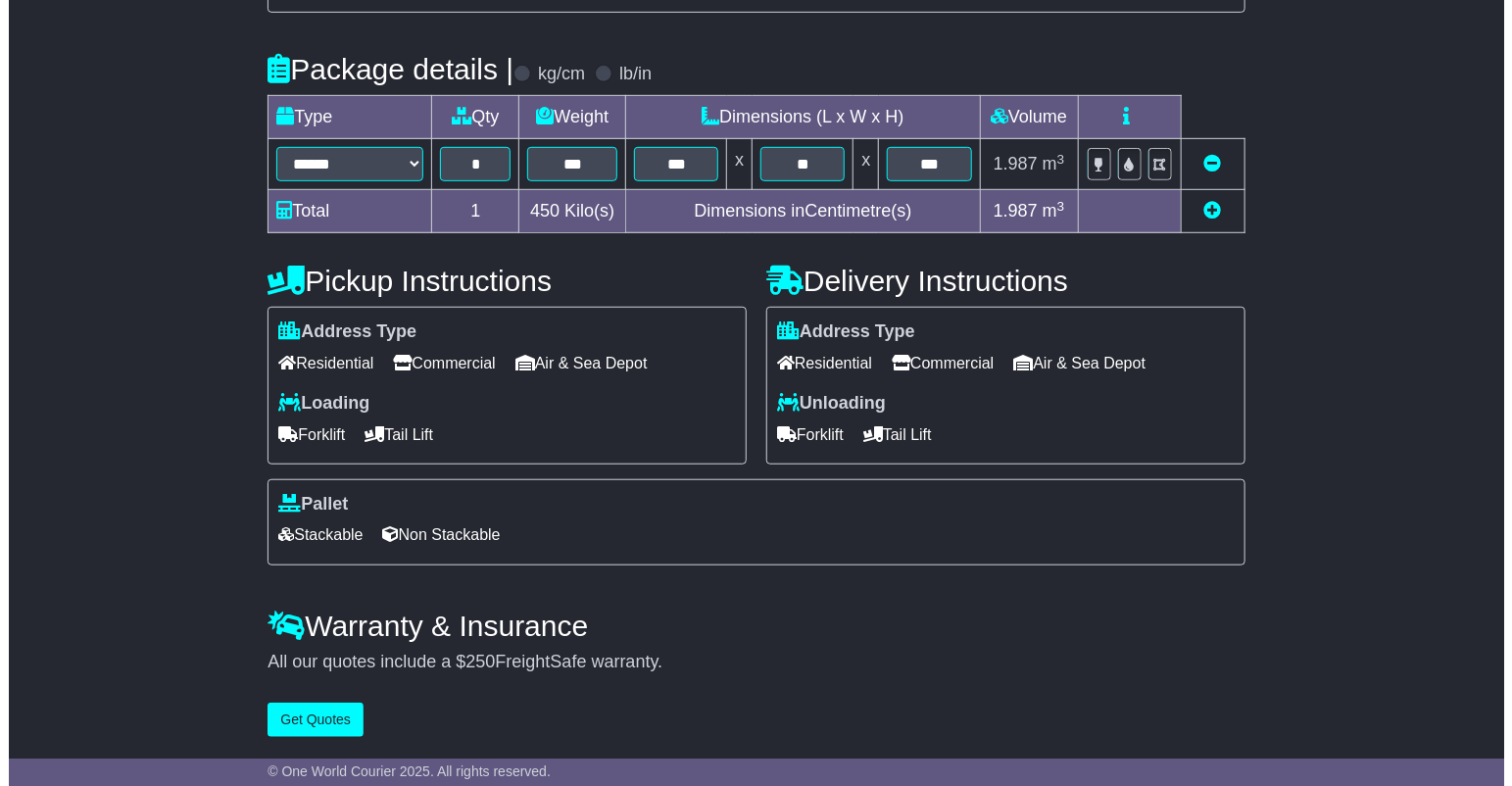 scroll, scrollTop: 0, scrollLeft: 0, axis: both 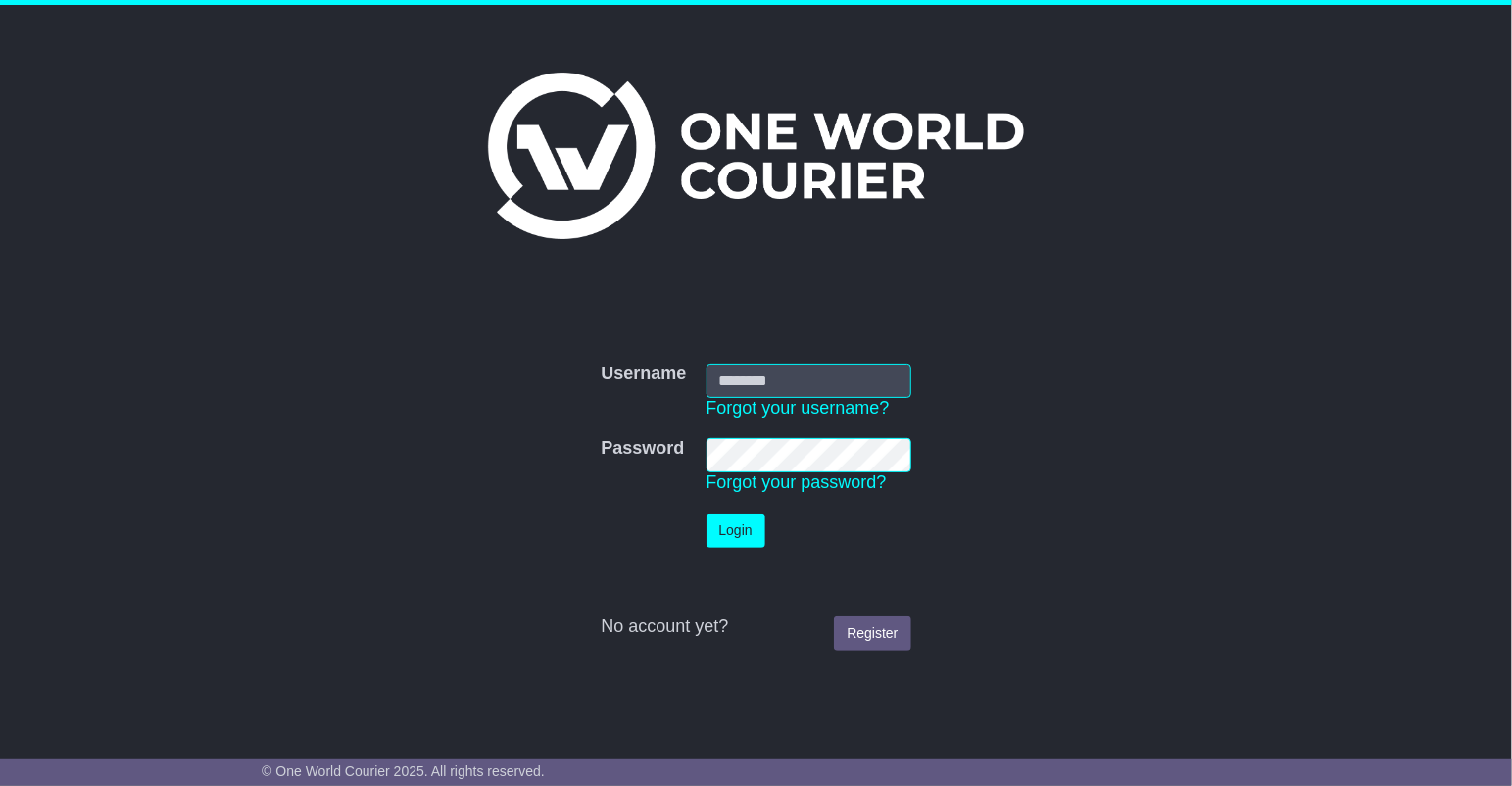 click on "Username" at bounding box center (808, 380) 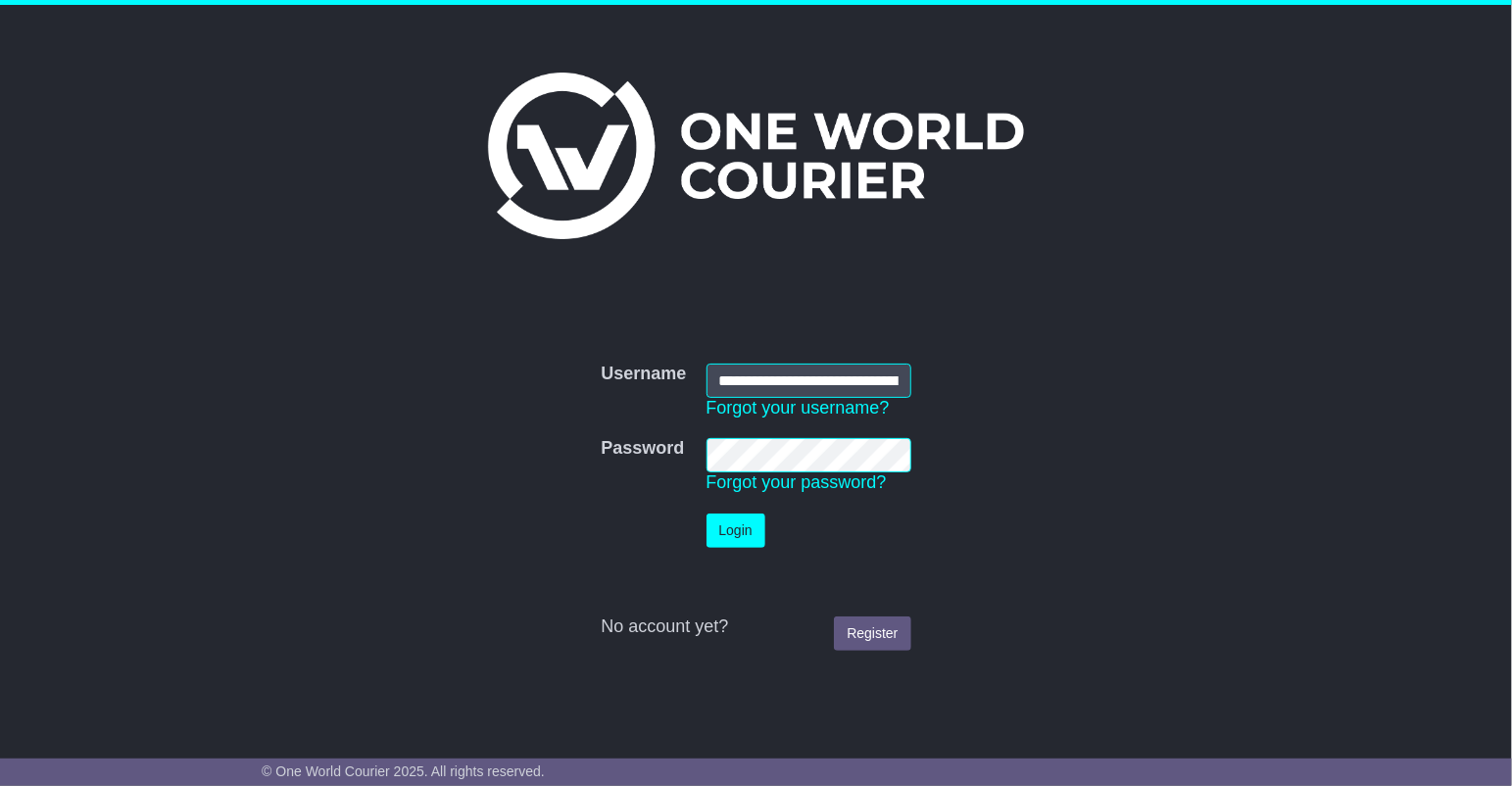 click on "Login" at bounding box center [736, 530] 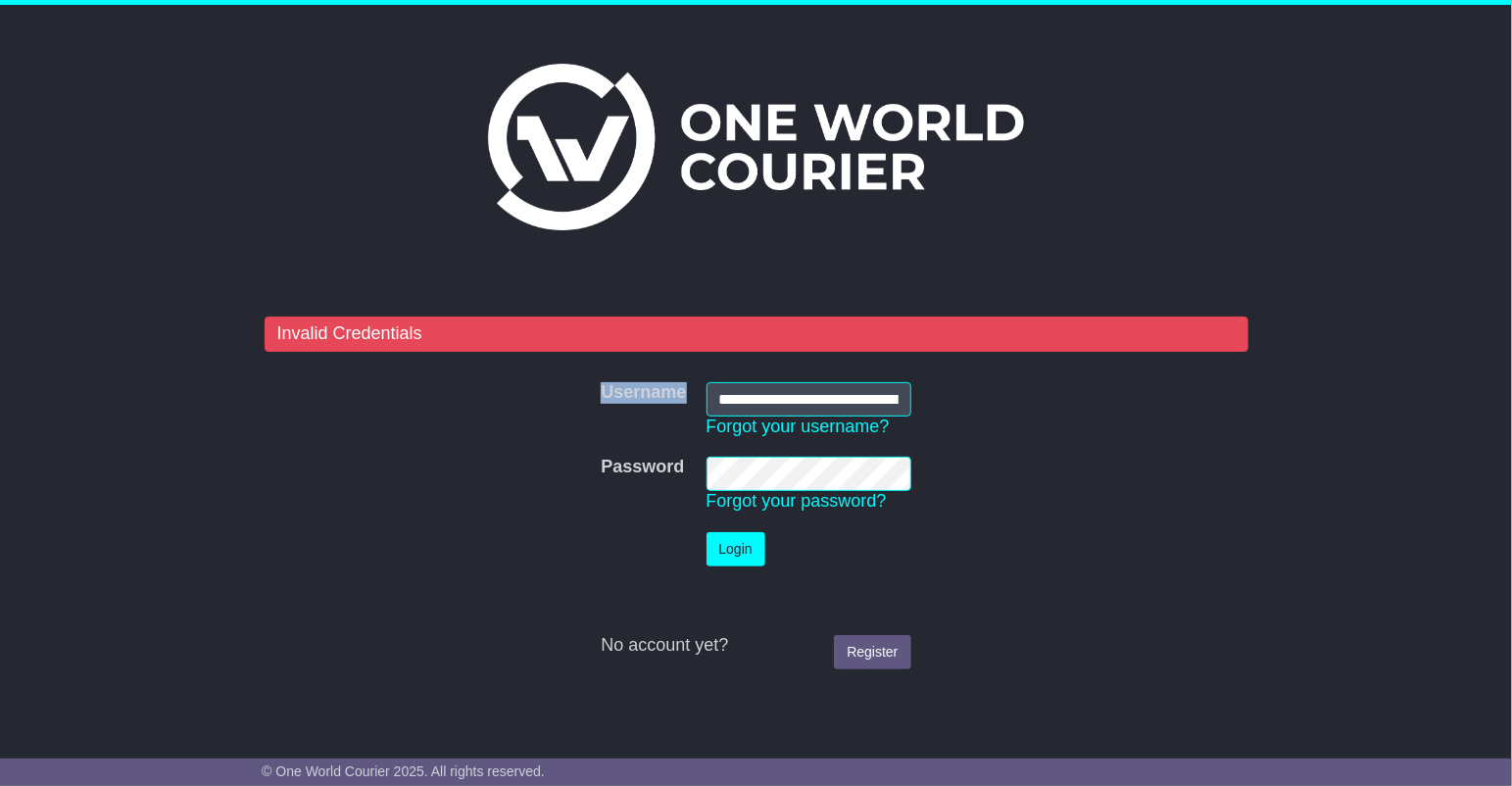 drag, startPoint x: 691, startPoint y: 375, endPoint x: 663, endPoint y: 379, distance: 28.284271 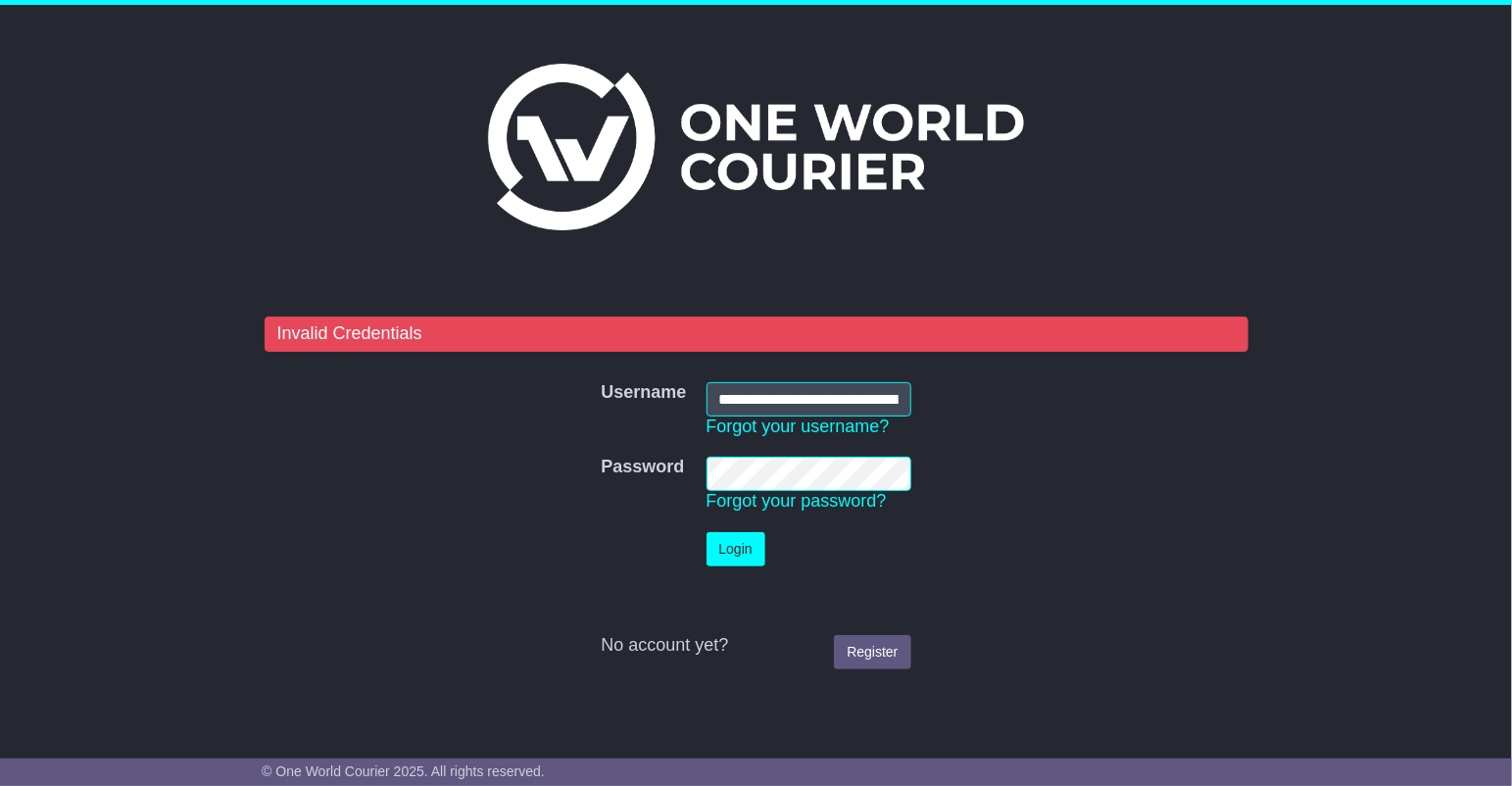 click on "Password
Password
Forgot your password?" at bounding box center (756, 484) 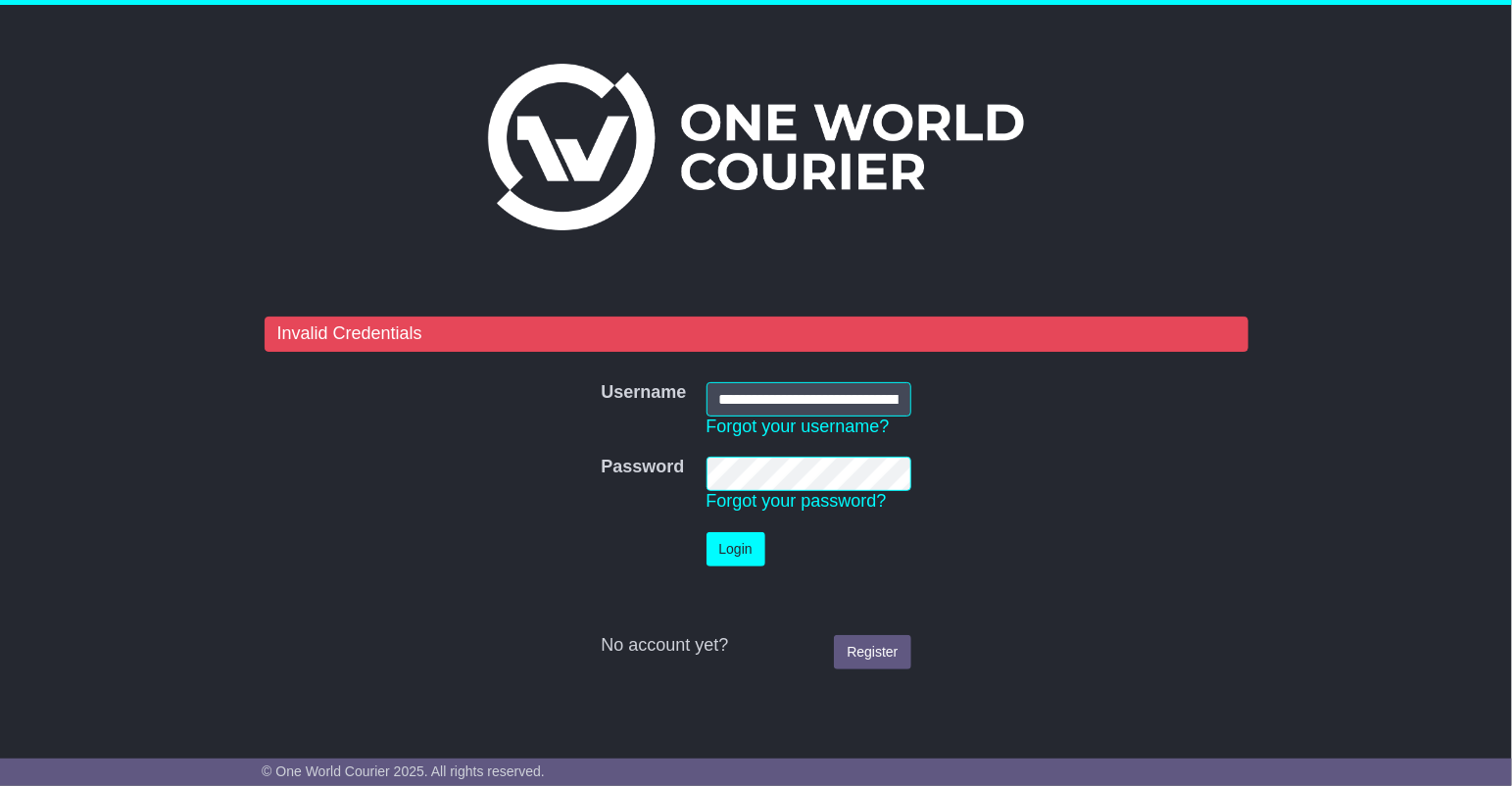 click on "Login" at bounding box center [736, 549] 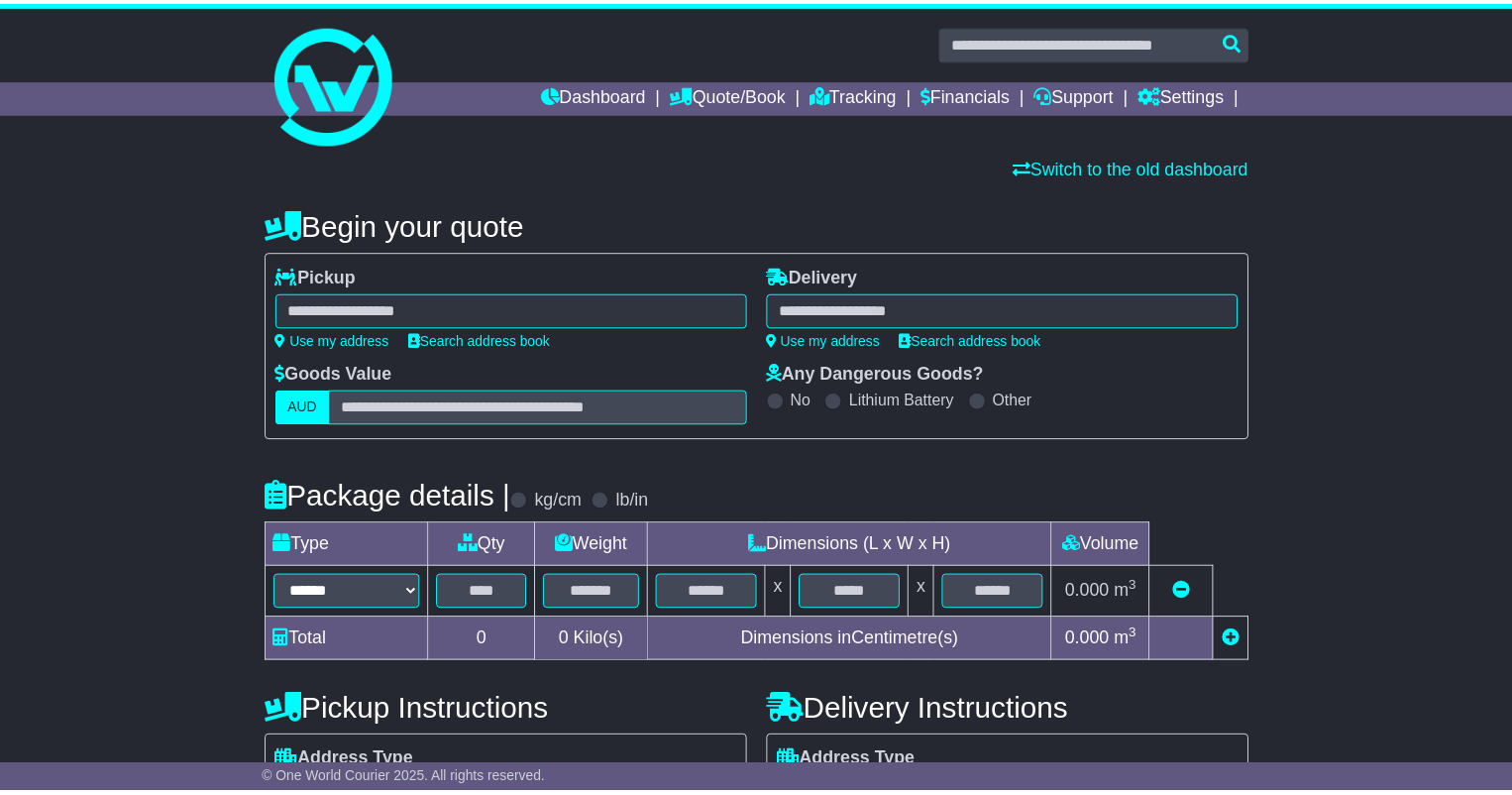 scroll, scrollTop: 0, scrollLeft: 0, axis: both 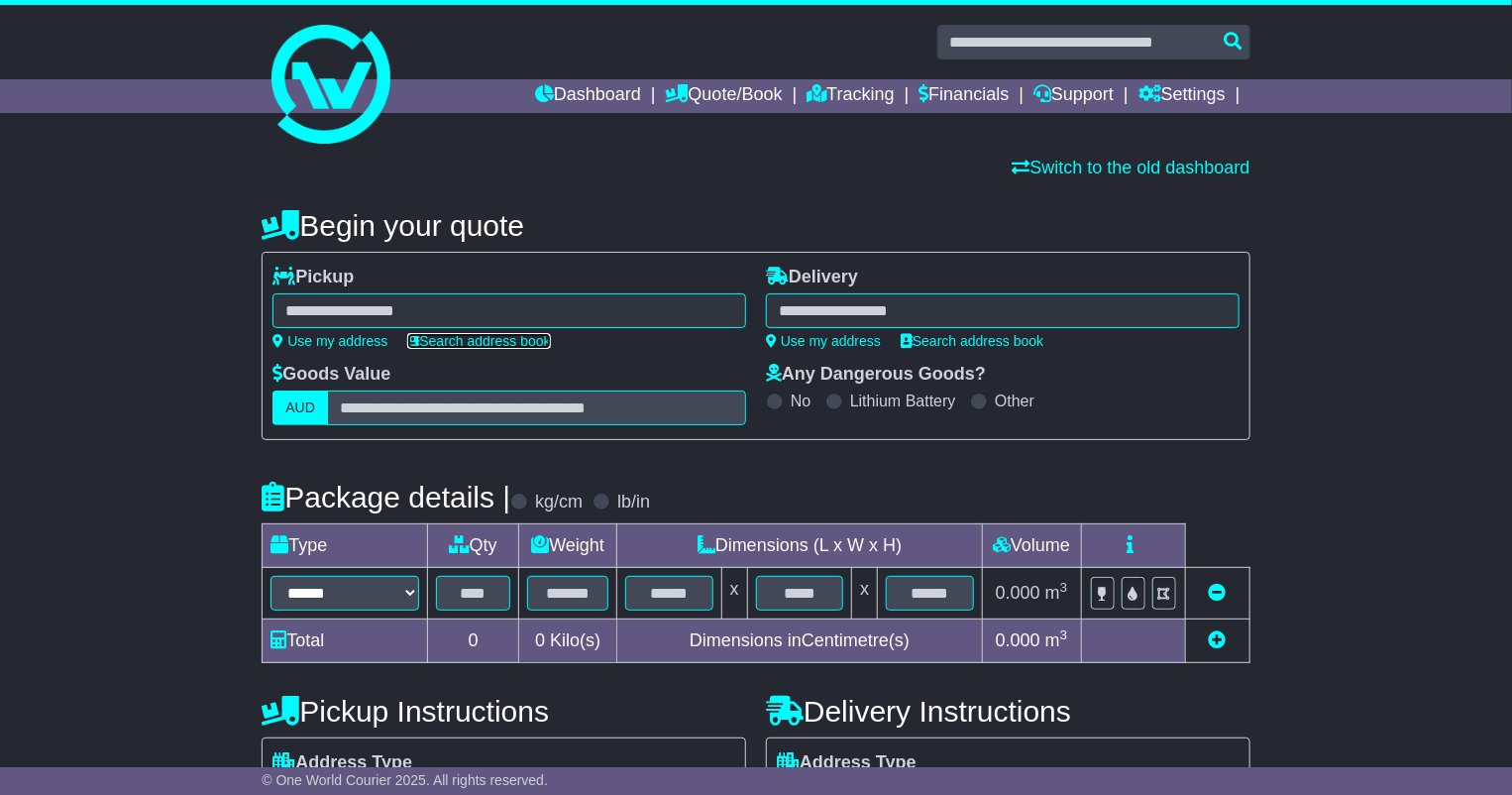 click on "Search address book" at bounding box center [479, 341] 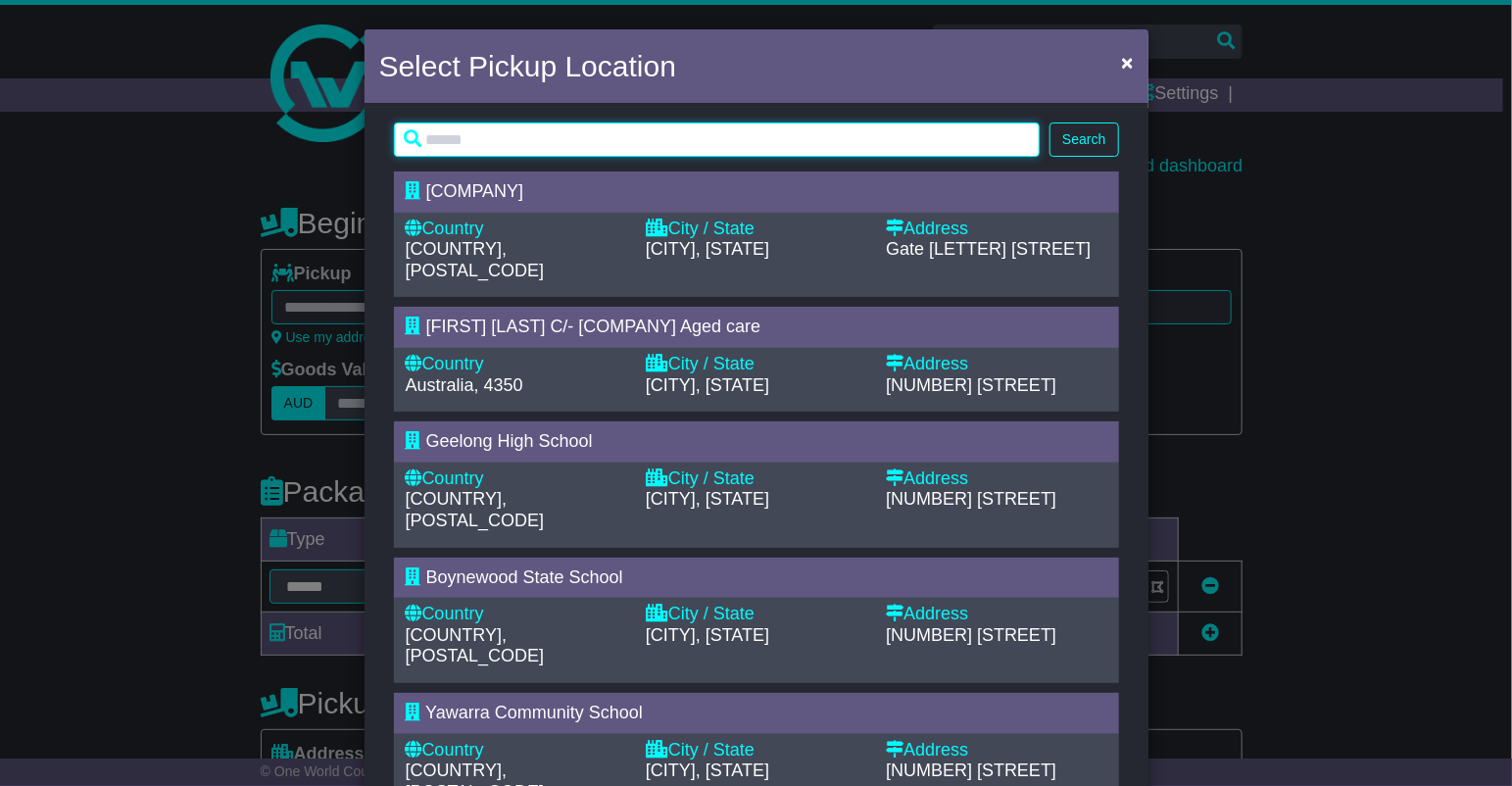 click at bounding box center (717, 139) 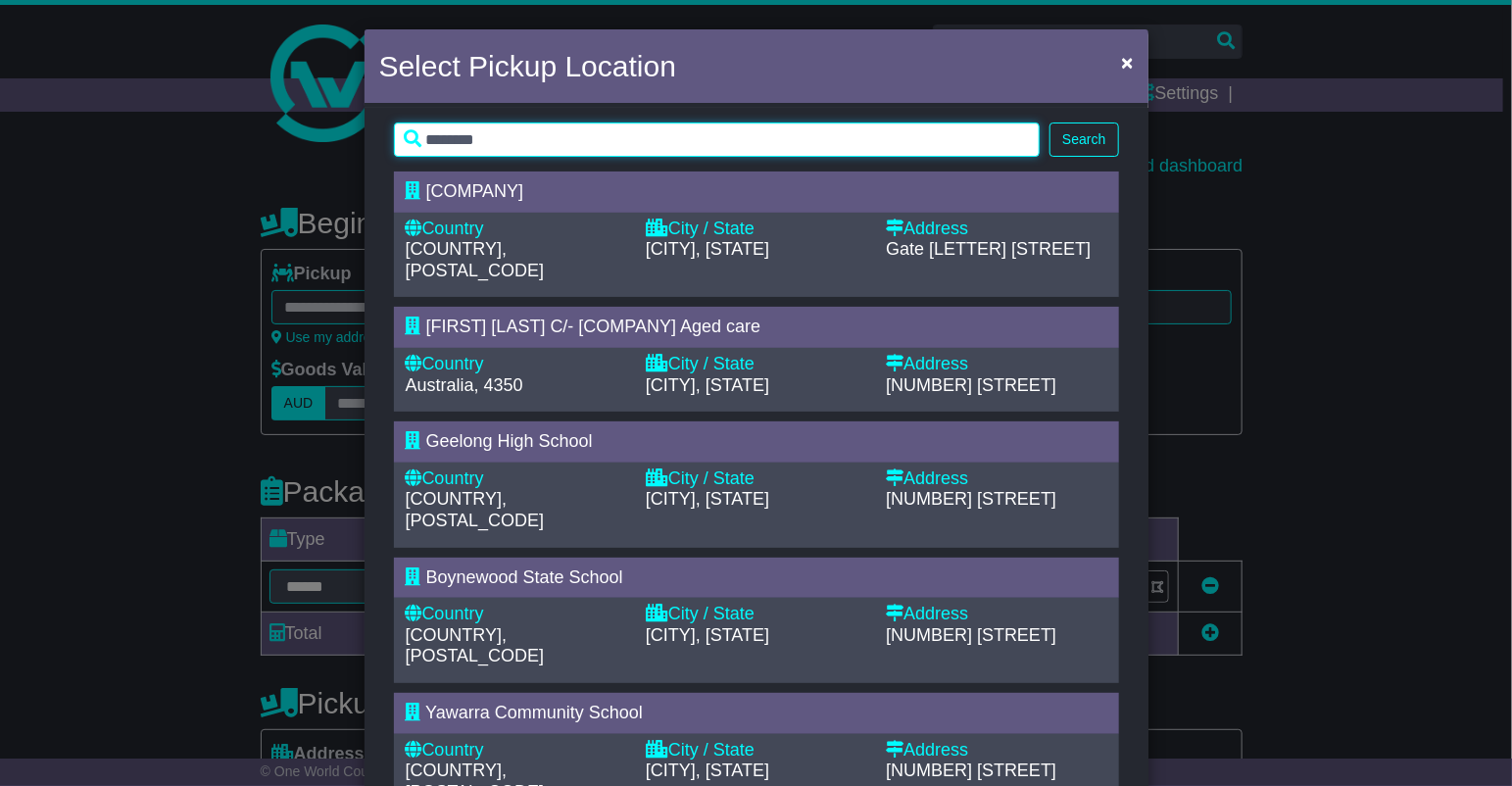 type on "********" 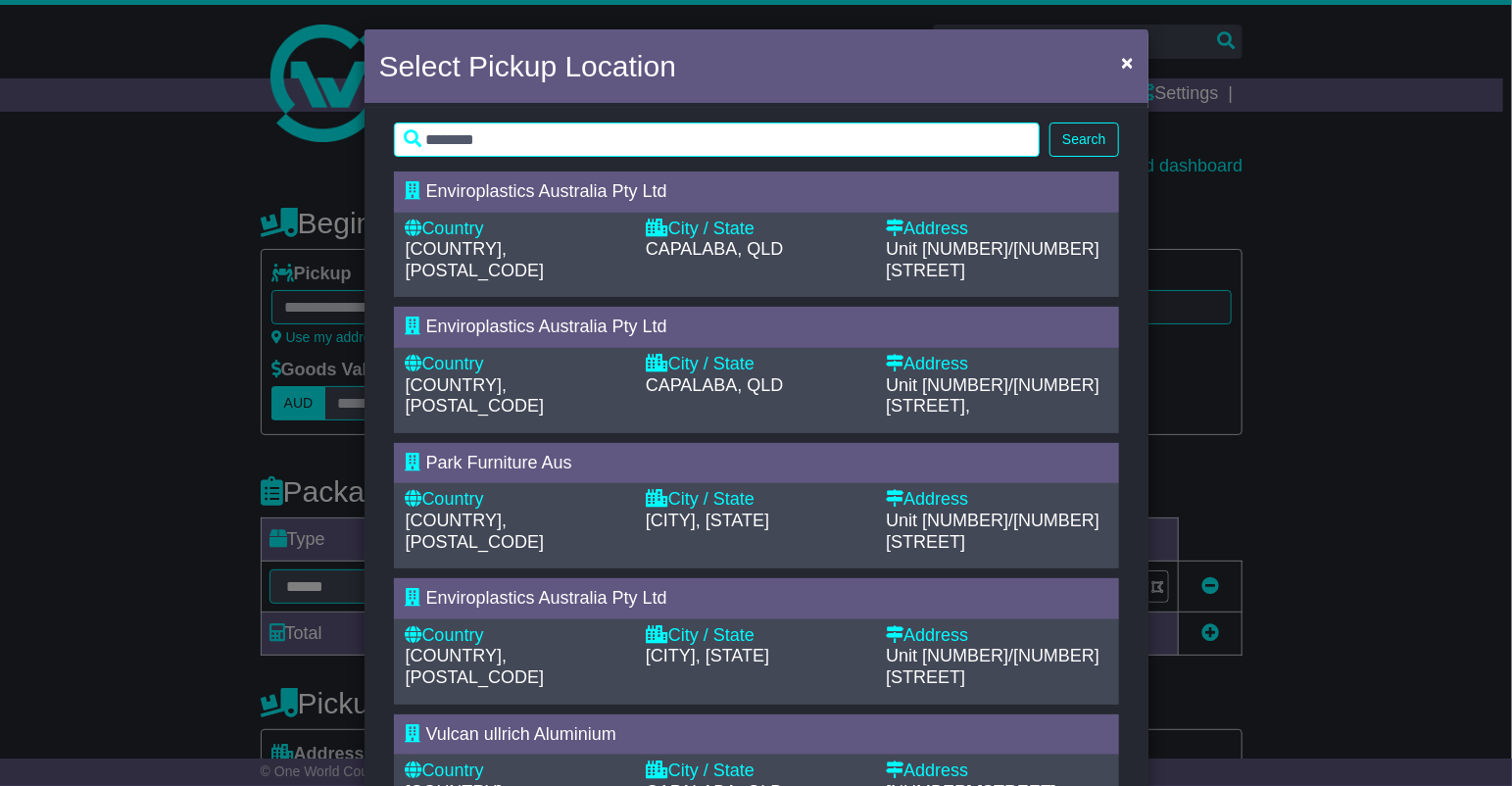 click on "CAPALABA, QLD" at bounding box center (714, 249) 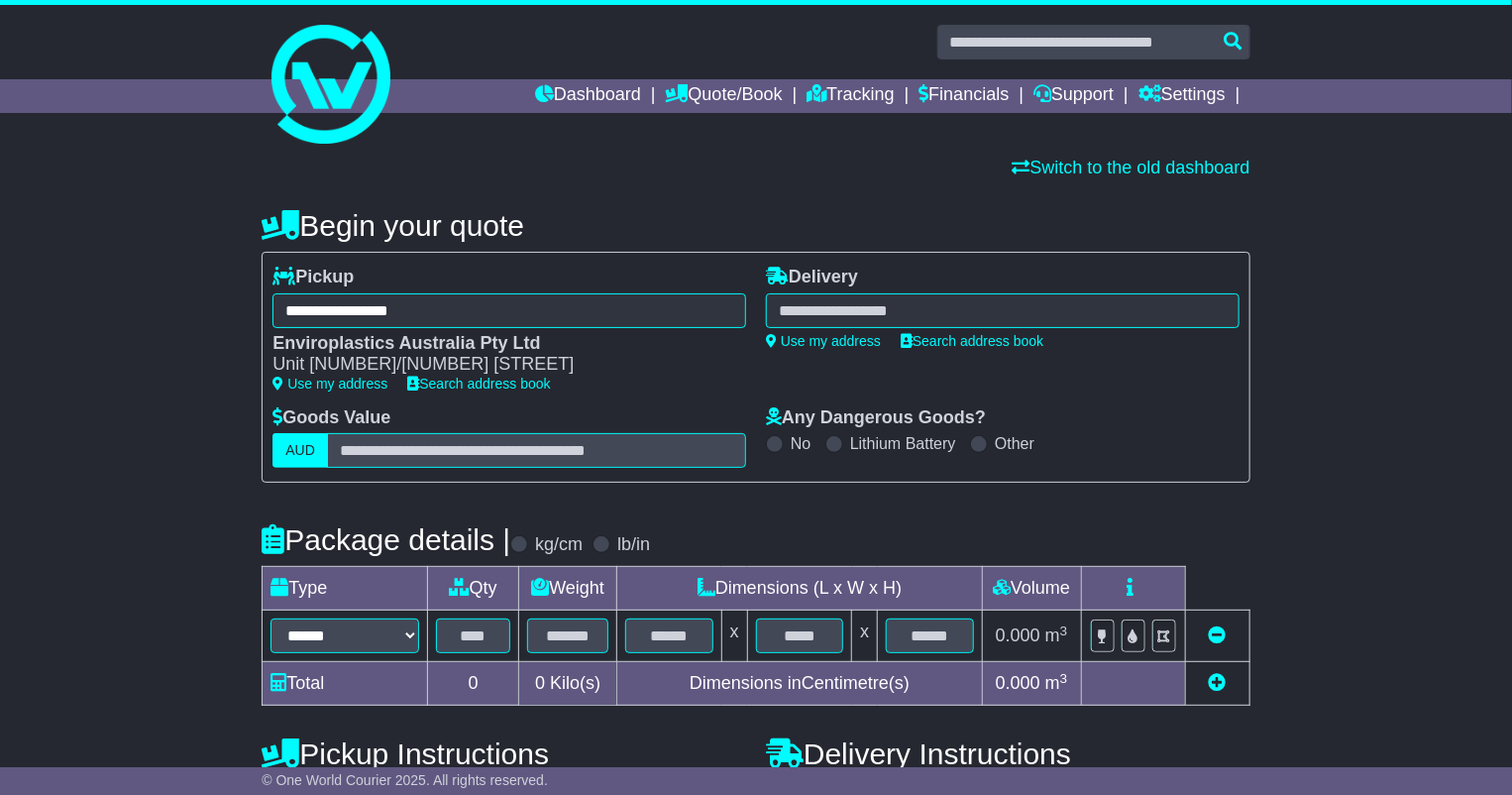 click at bounding box center (1003, 310) 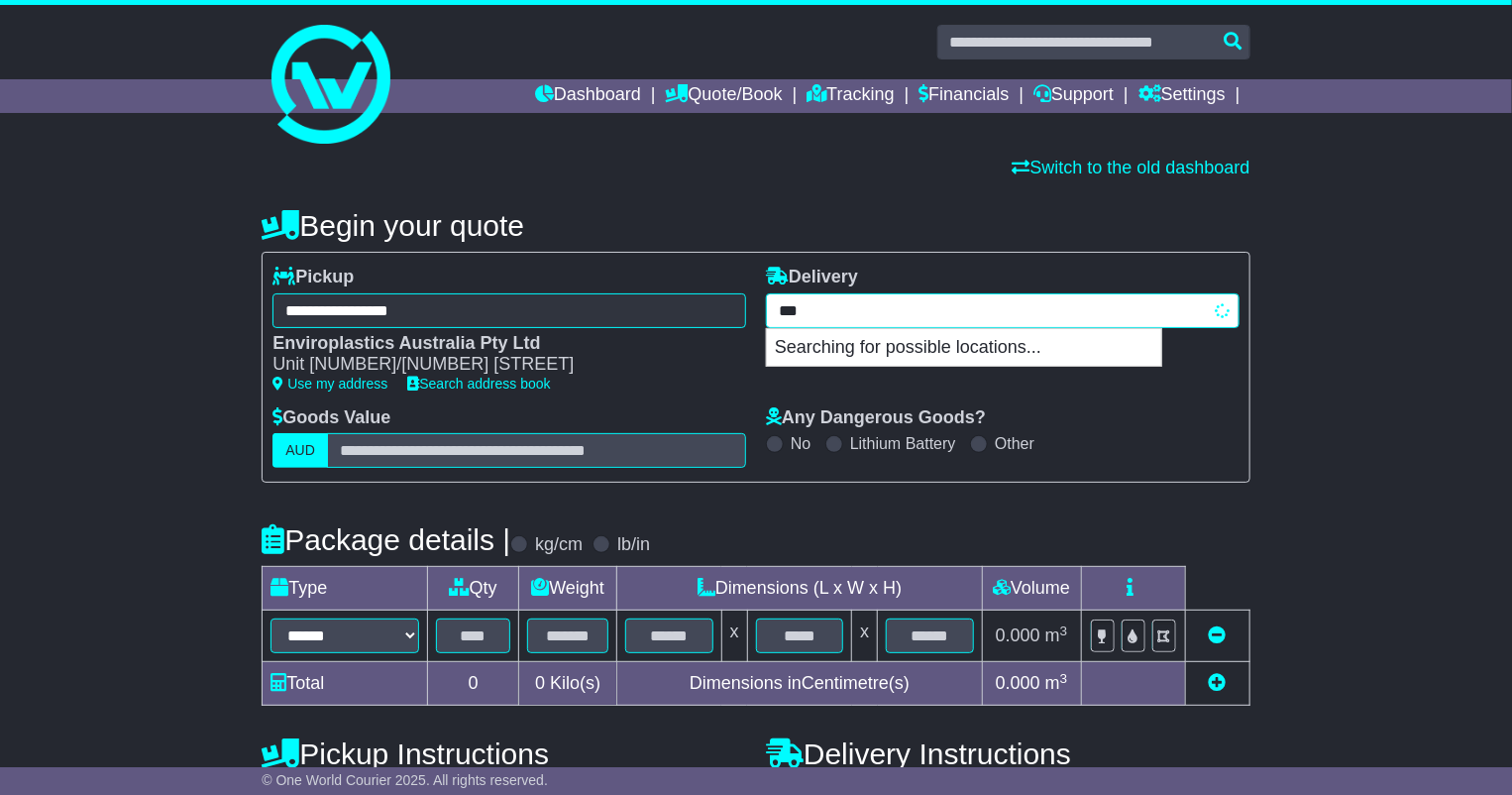 type on "****" 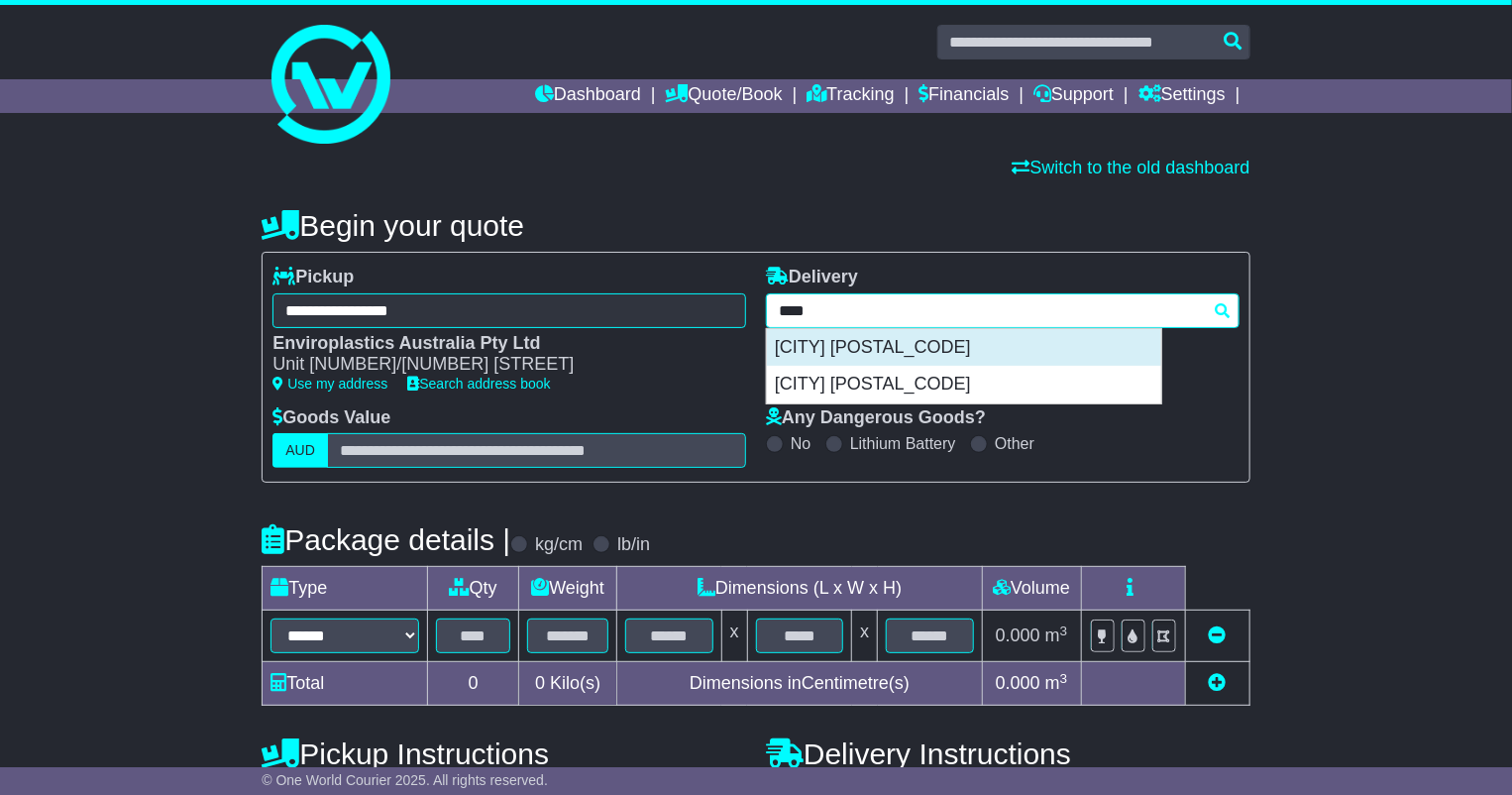 click on "[CITY]" at bounding box center (964, 348) 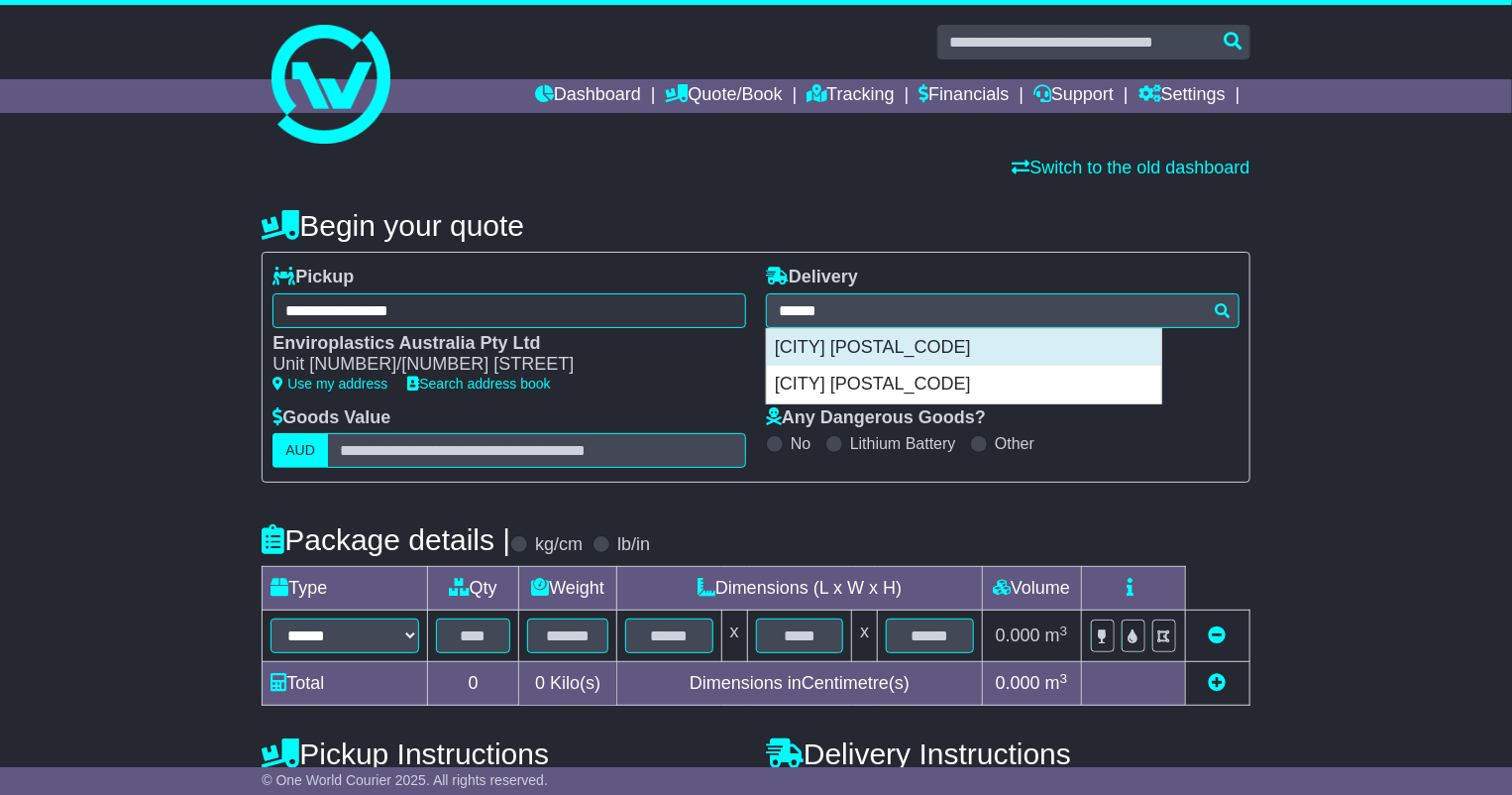 type on "**********" 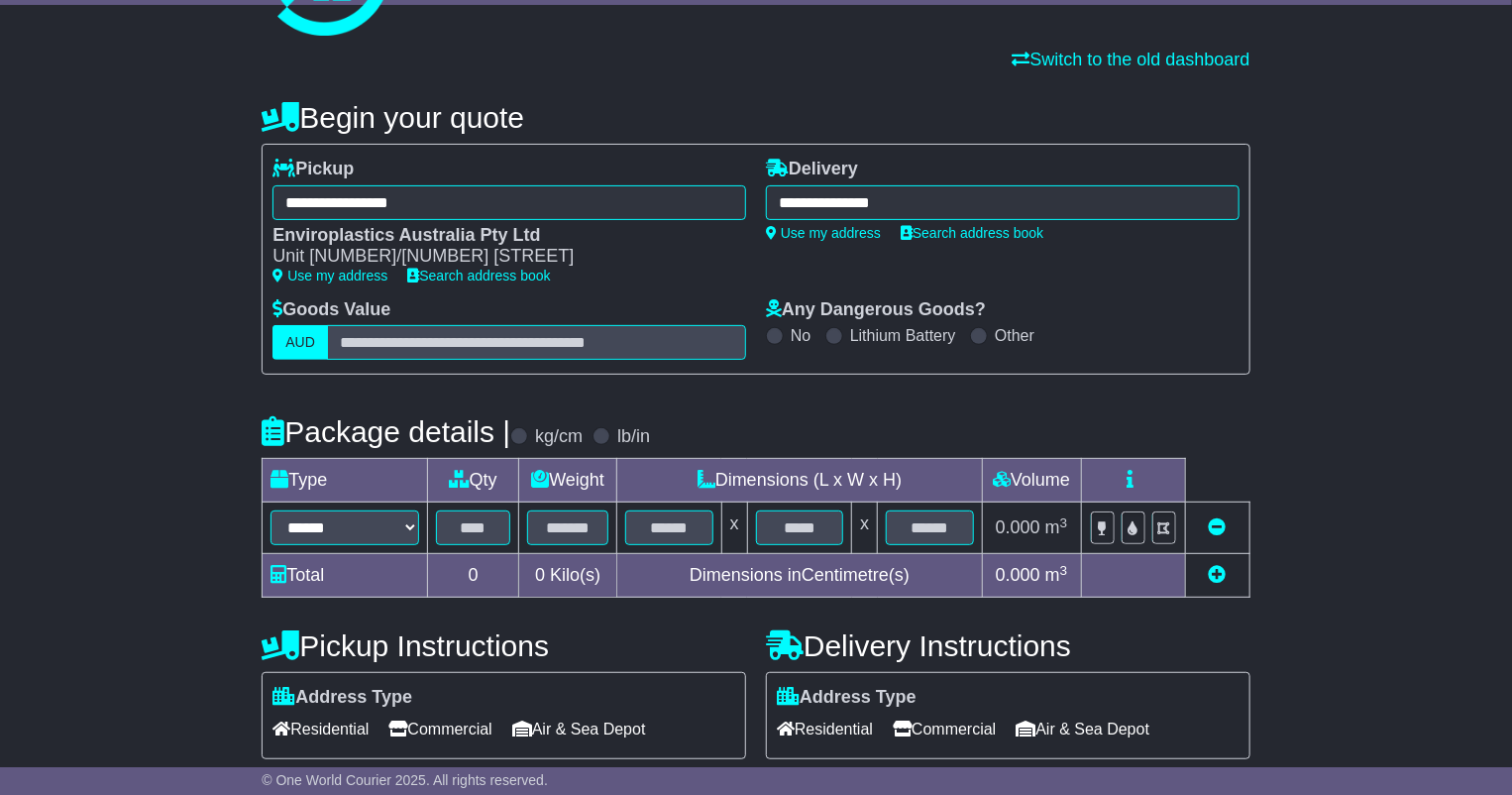 scroll, scrollTop: 220, scrollLeft: 0, axis: vertical 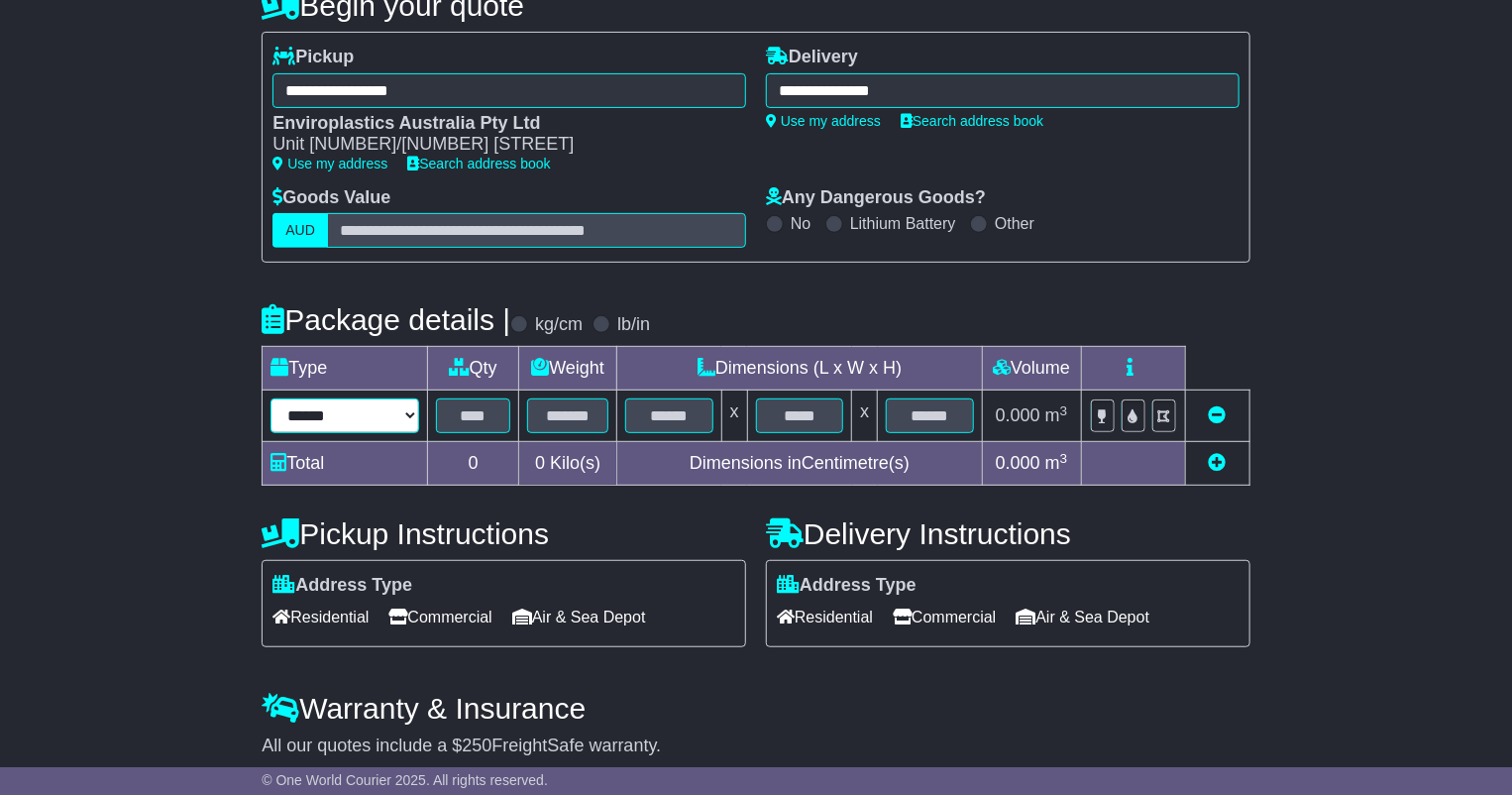 click on "****** ****** *** ******** ***** **** **** ****** *** *******" at bounding box center (345, 415) 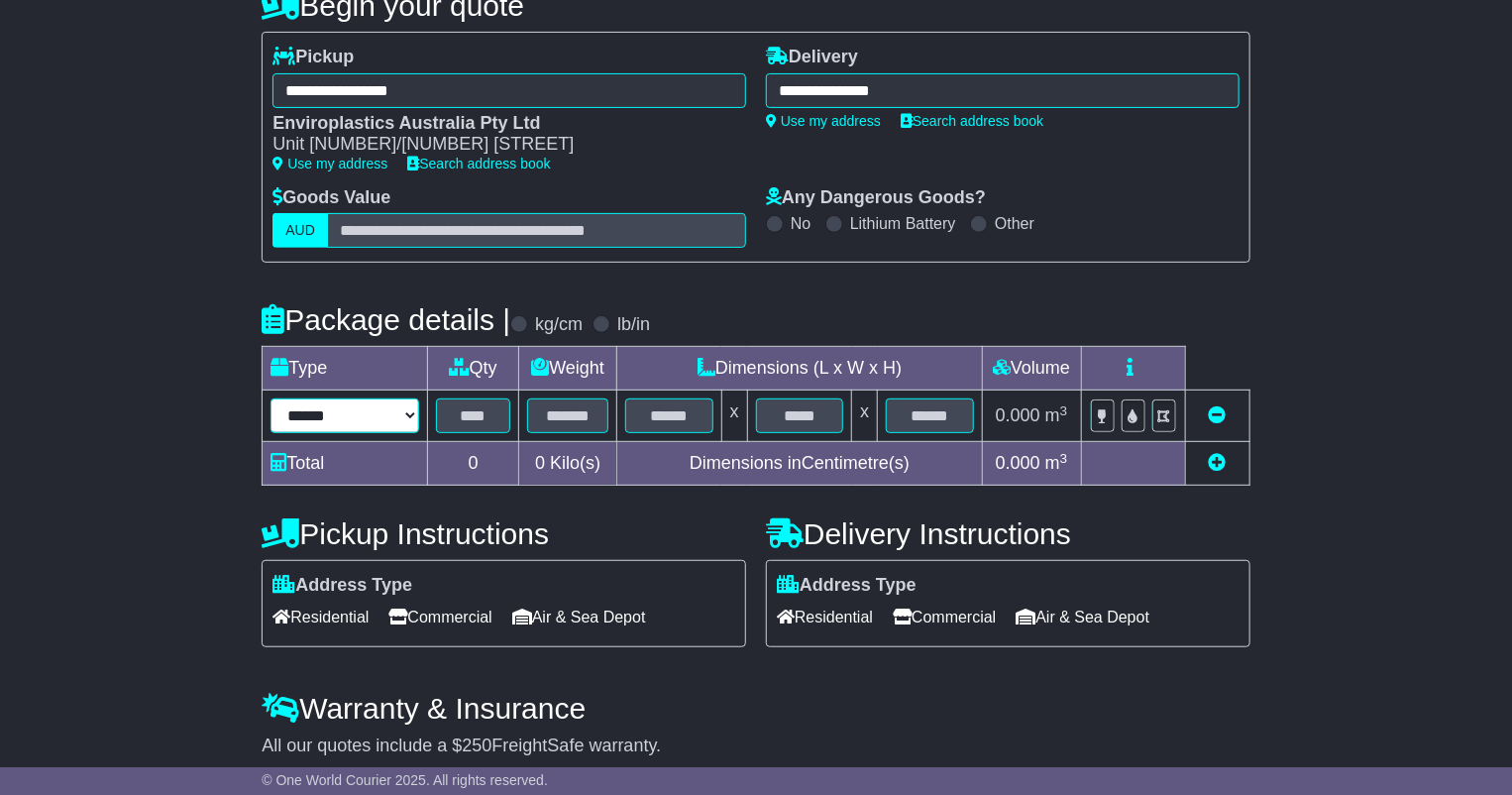 select on "****" 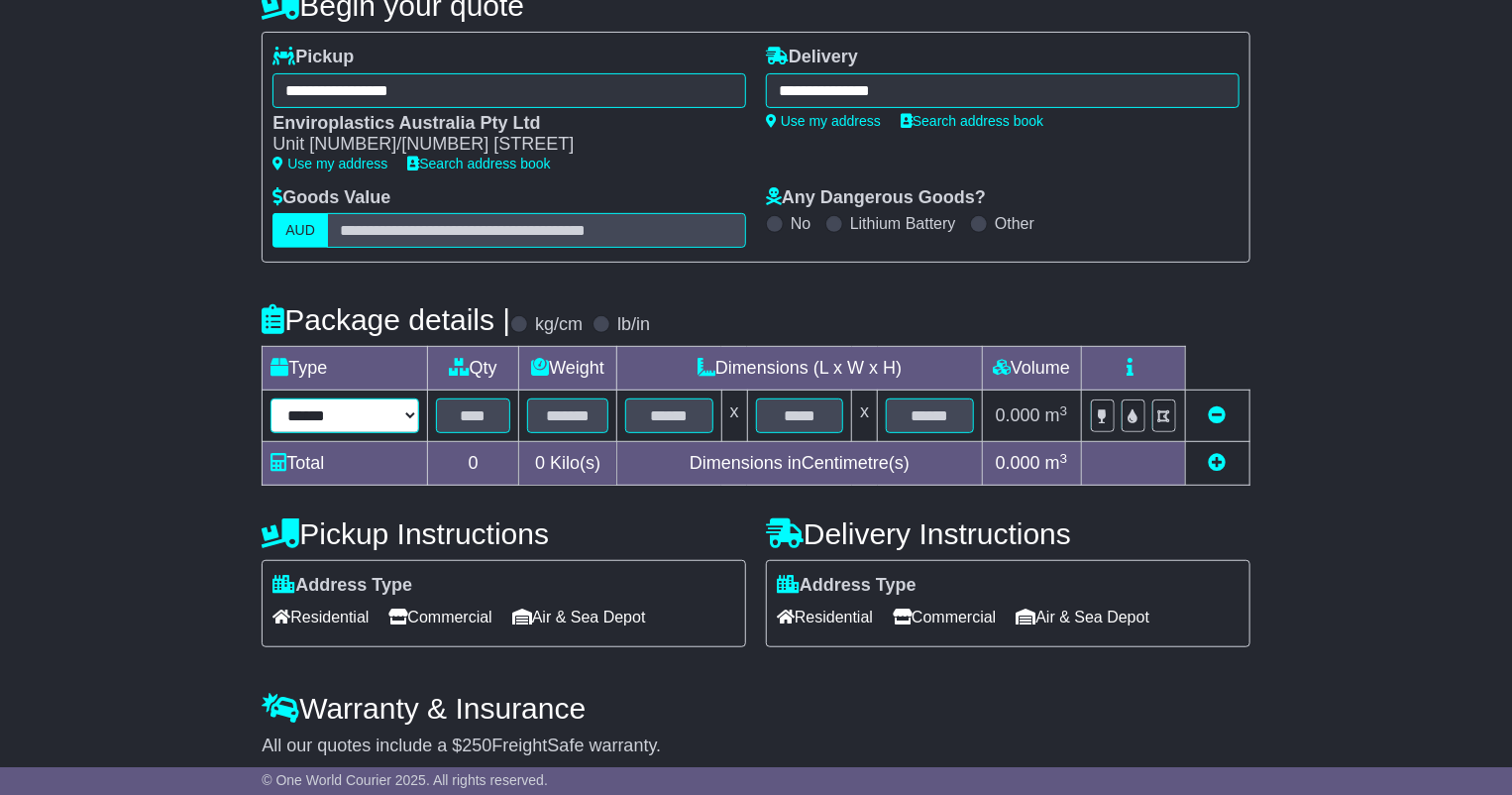 click on "****** ****** *** ******** ***** **** **** ****** *** *******" at bounding box center [345, 415] 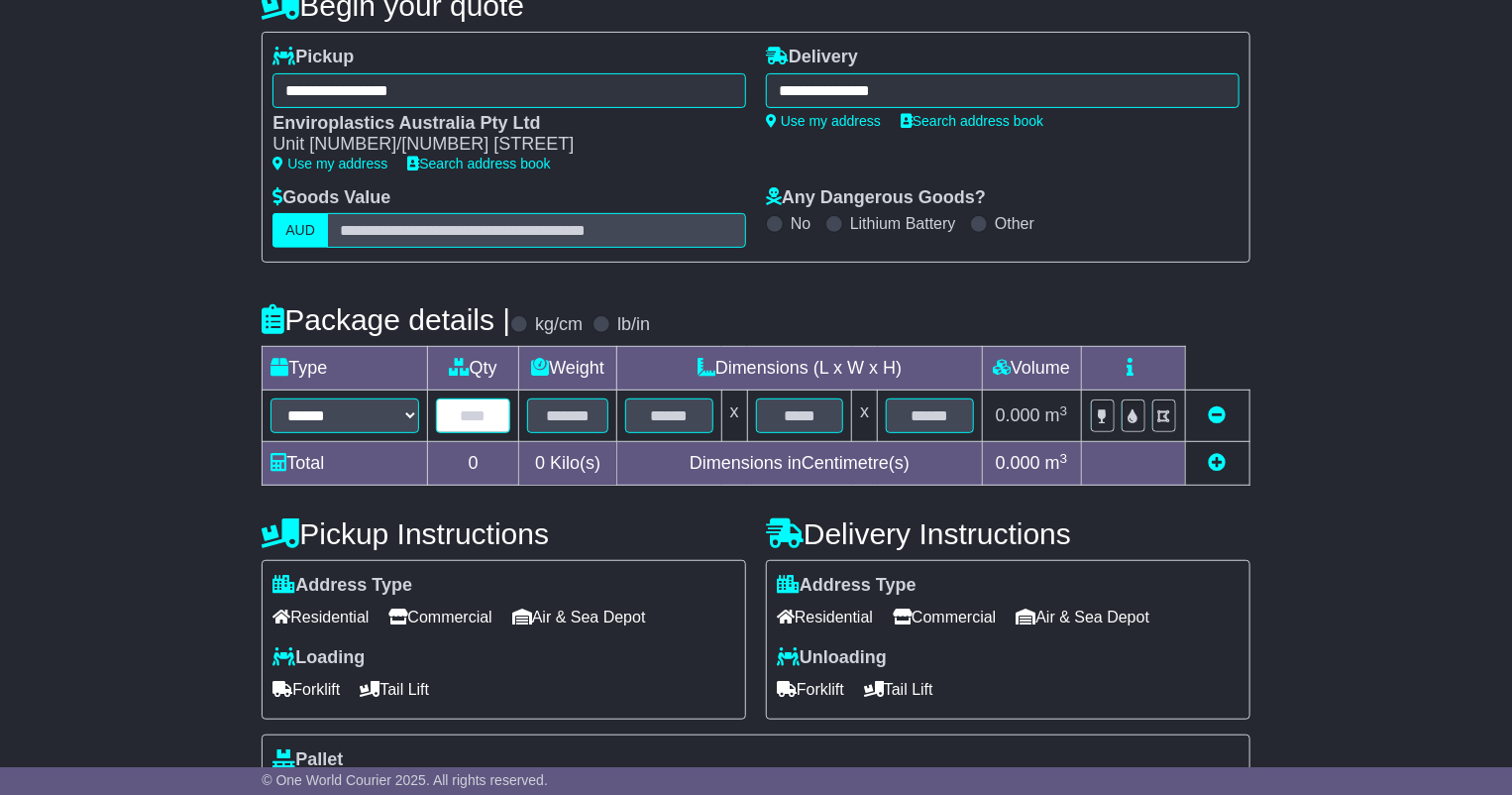 click at bounding box center [473, 415] 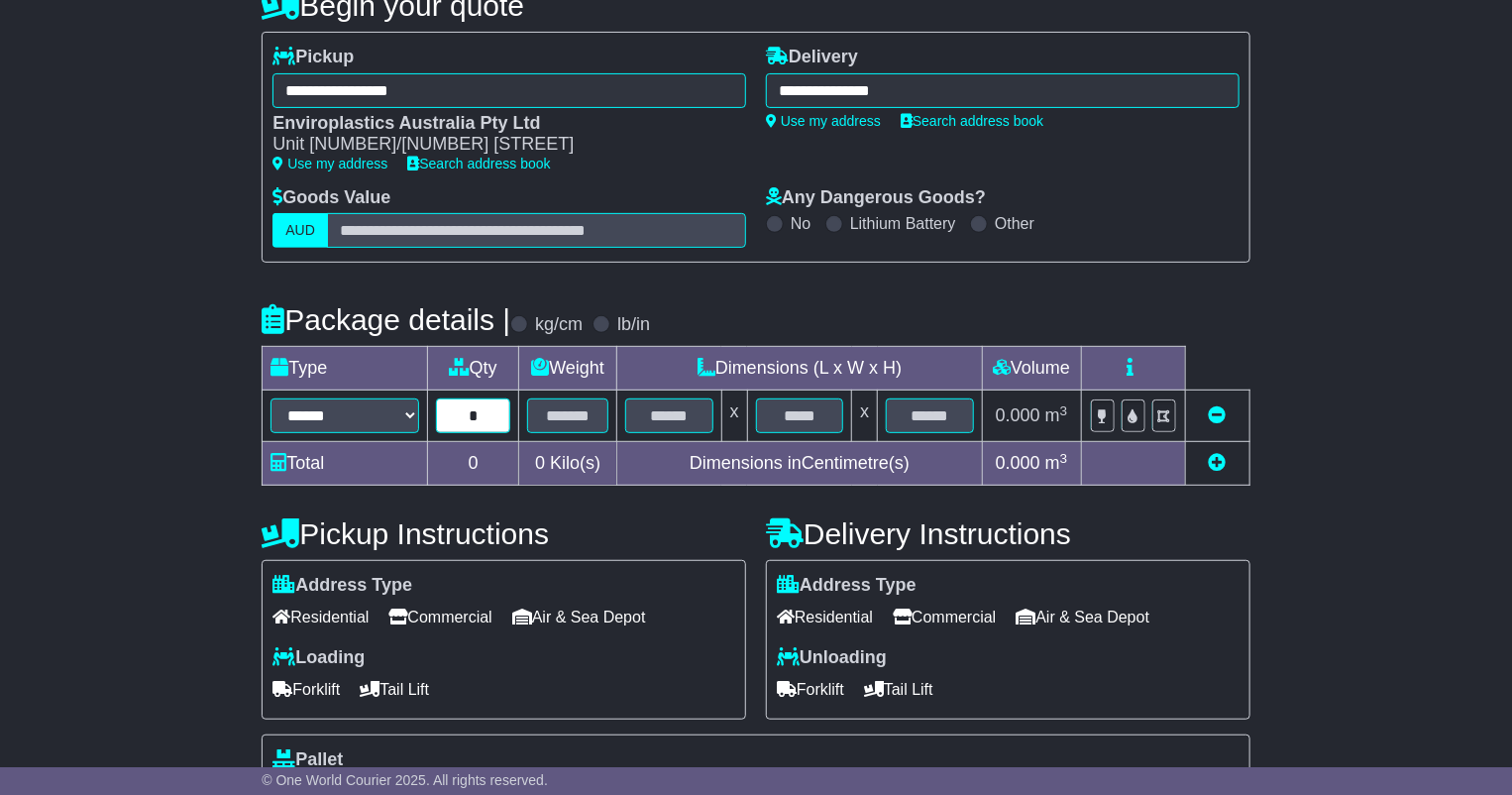 type on "*" 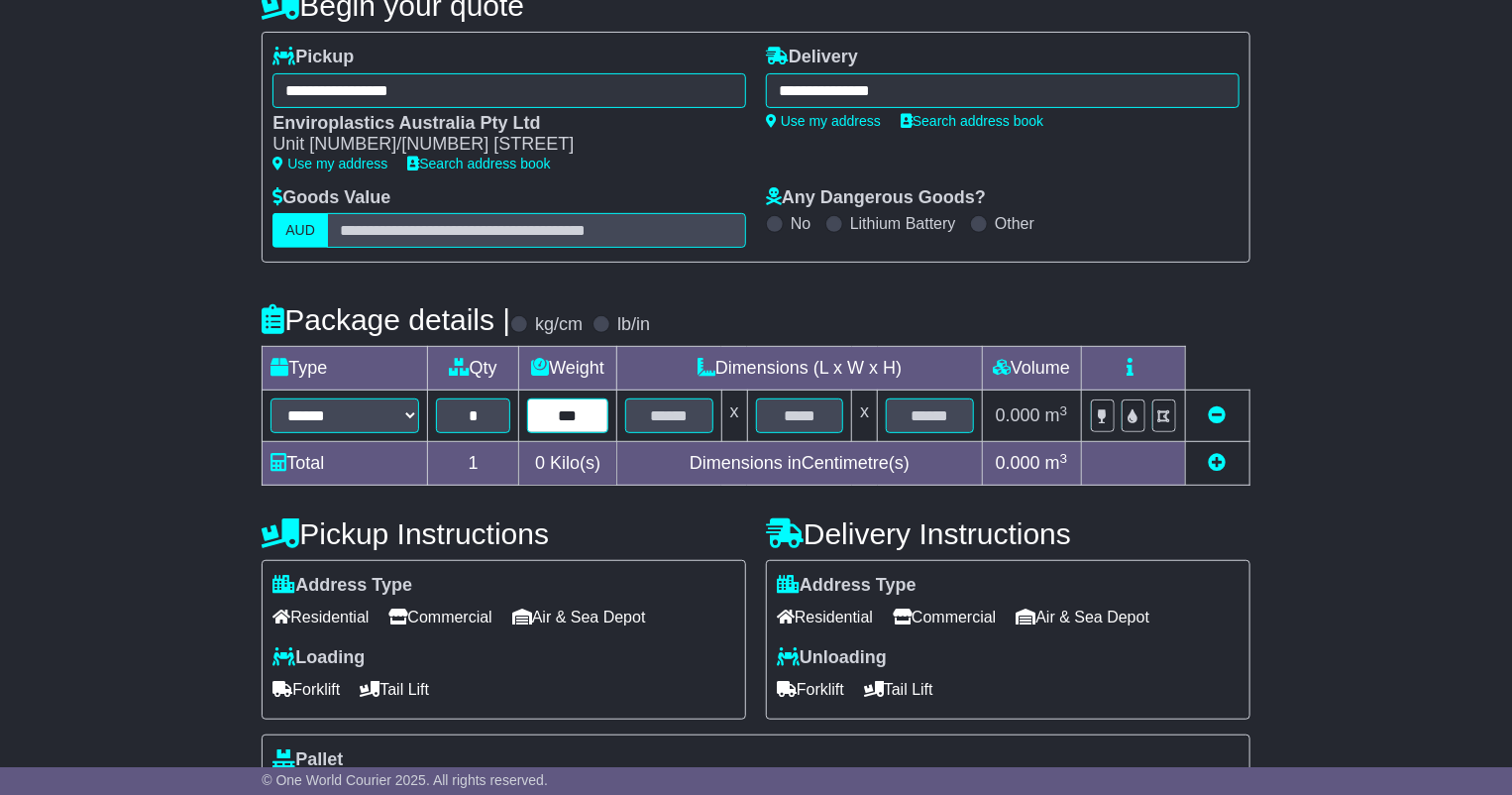type on "***" 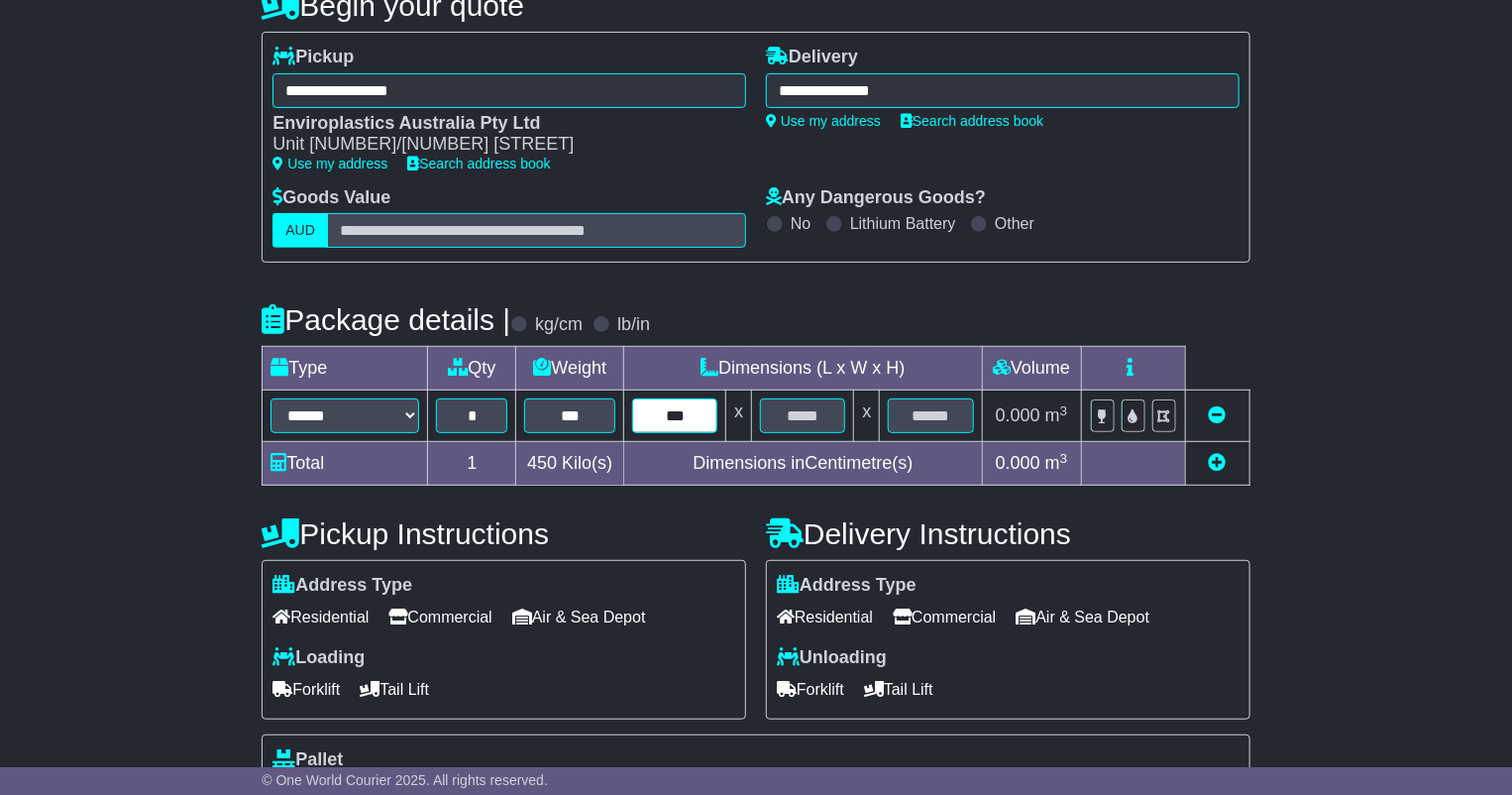 type on "***" 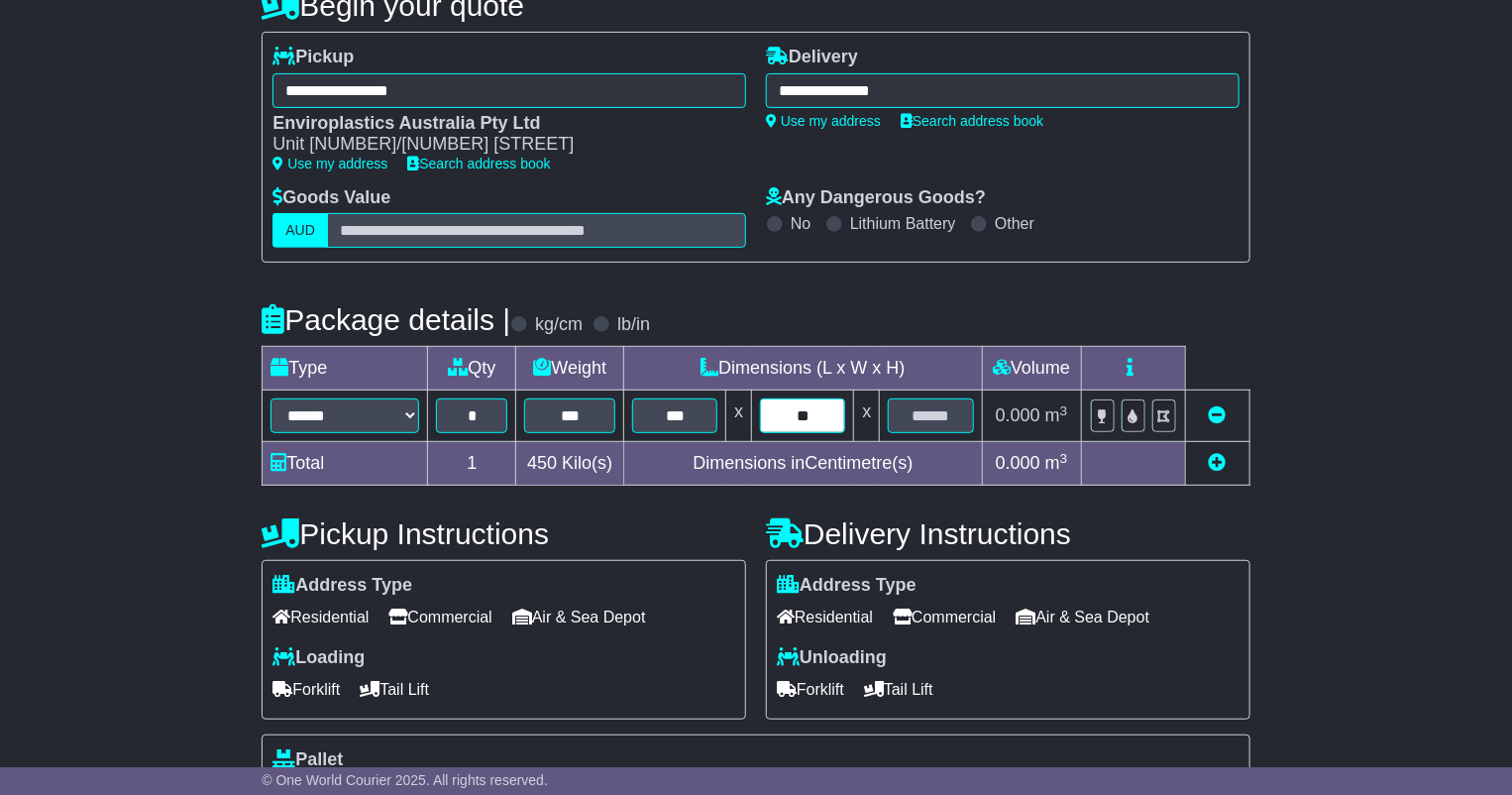 type on "**" 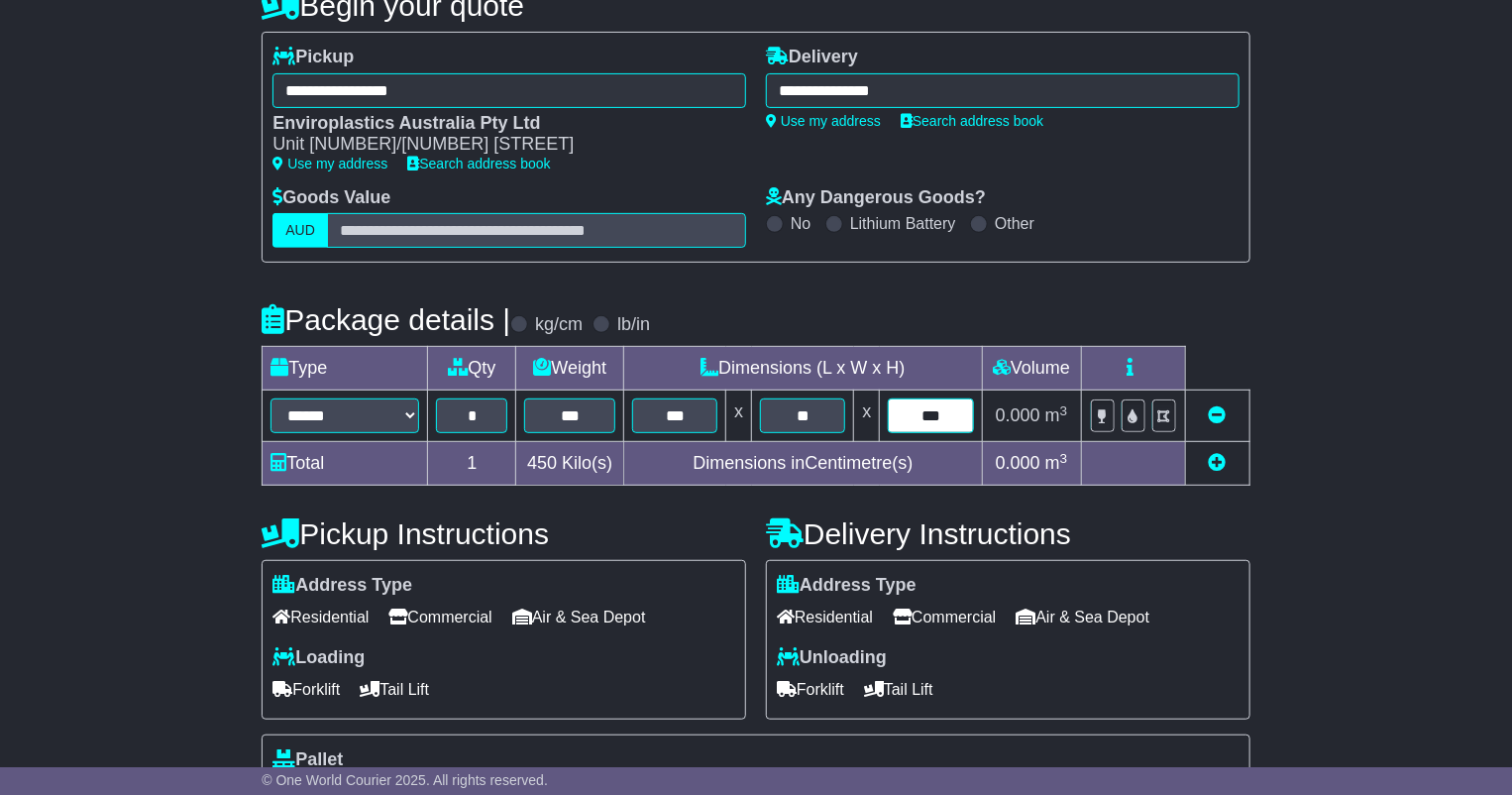 type on "***" 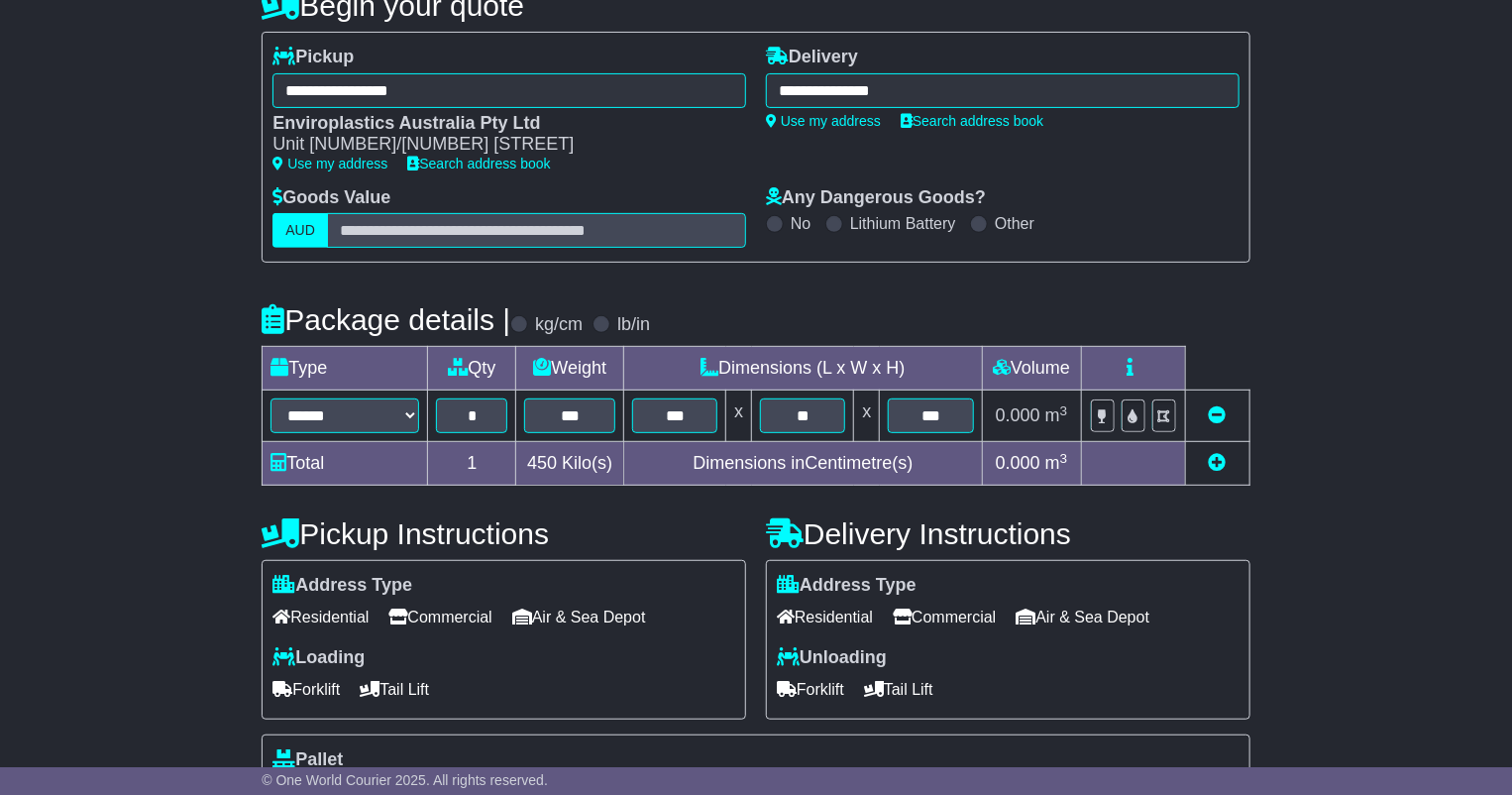 type 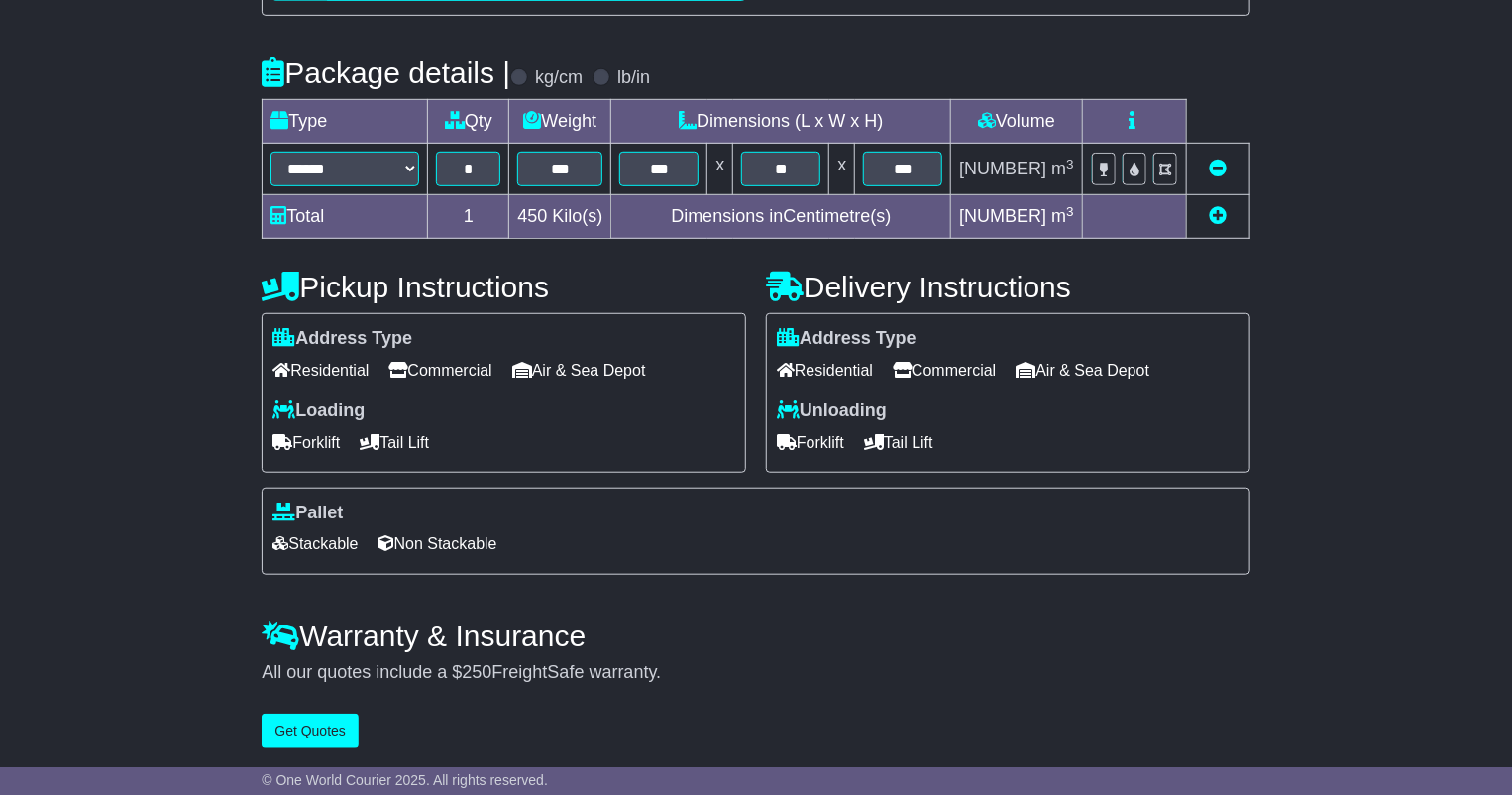 click on "Commercial" at bounding box center [944, 370] 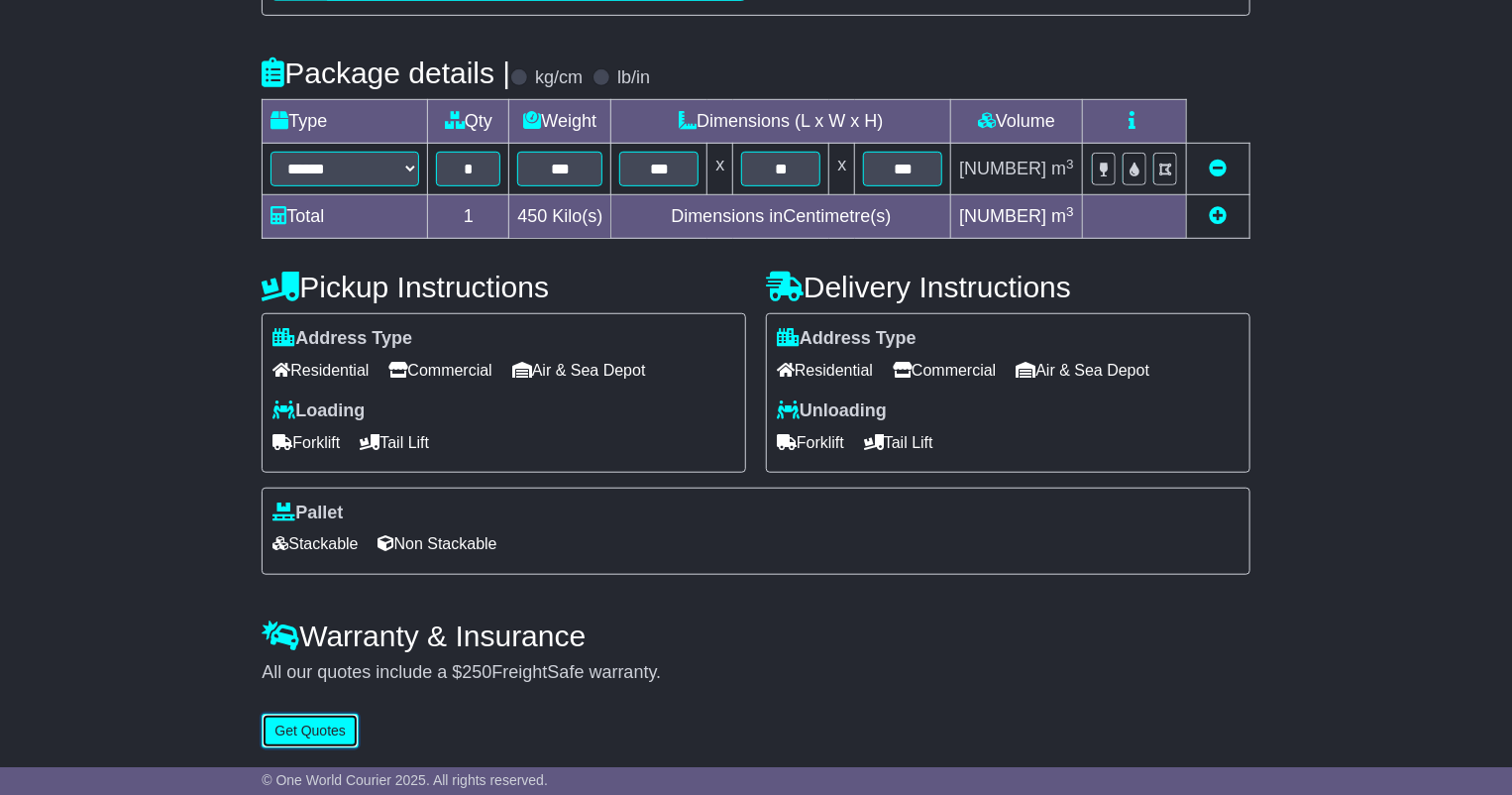 click on "Get Quotes" at bounding box center (310, 731) 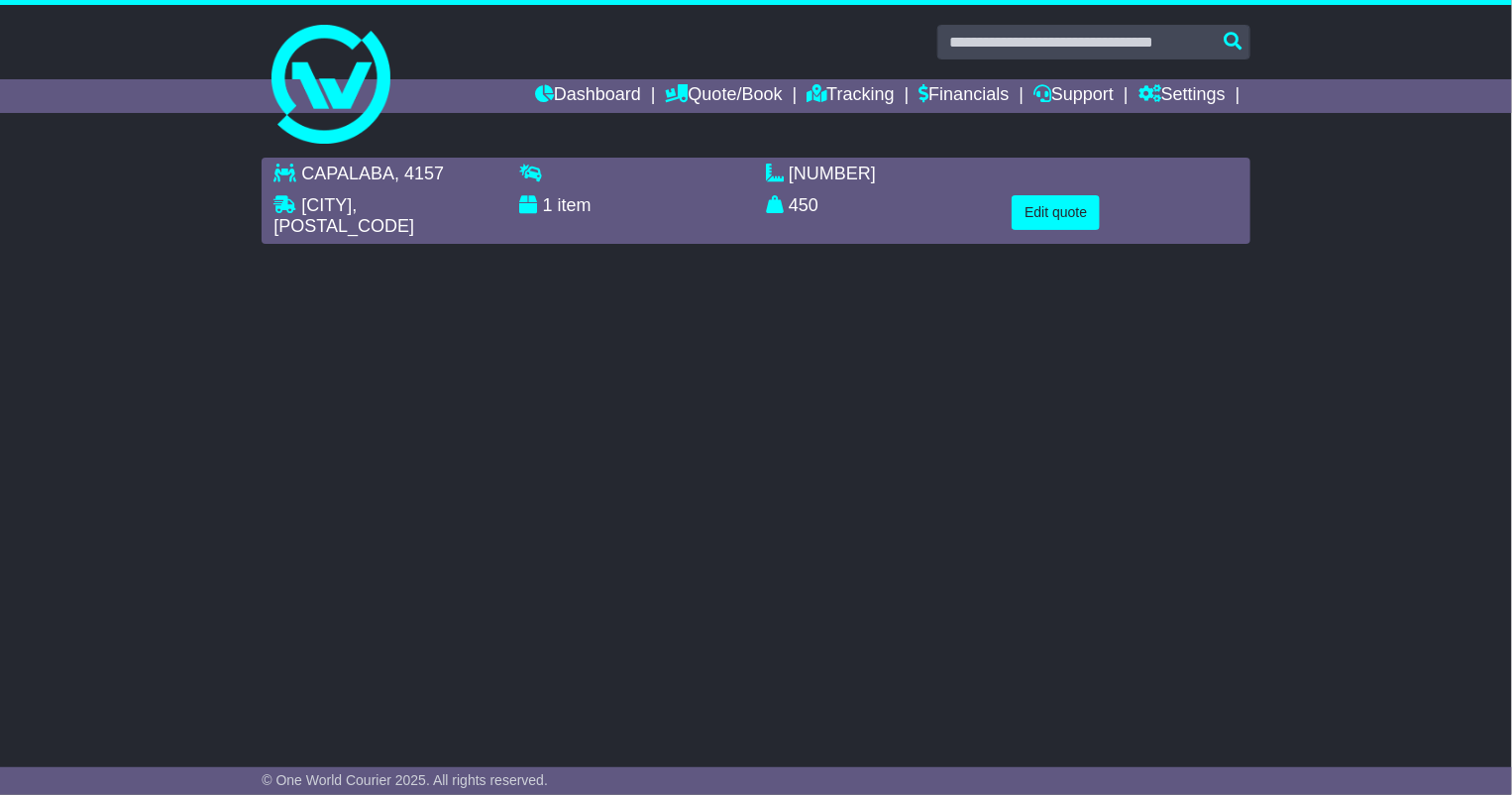 scroll, scrollTop: 0, scrollLeft: 0, axis: both 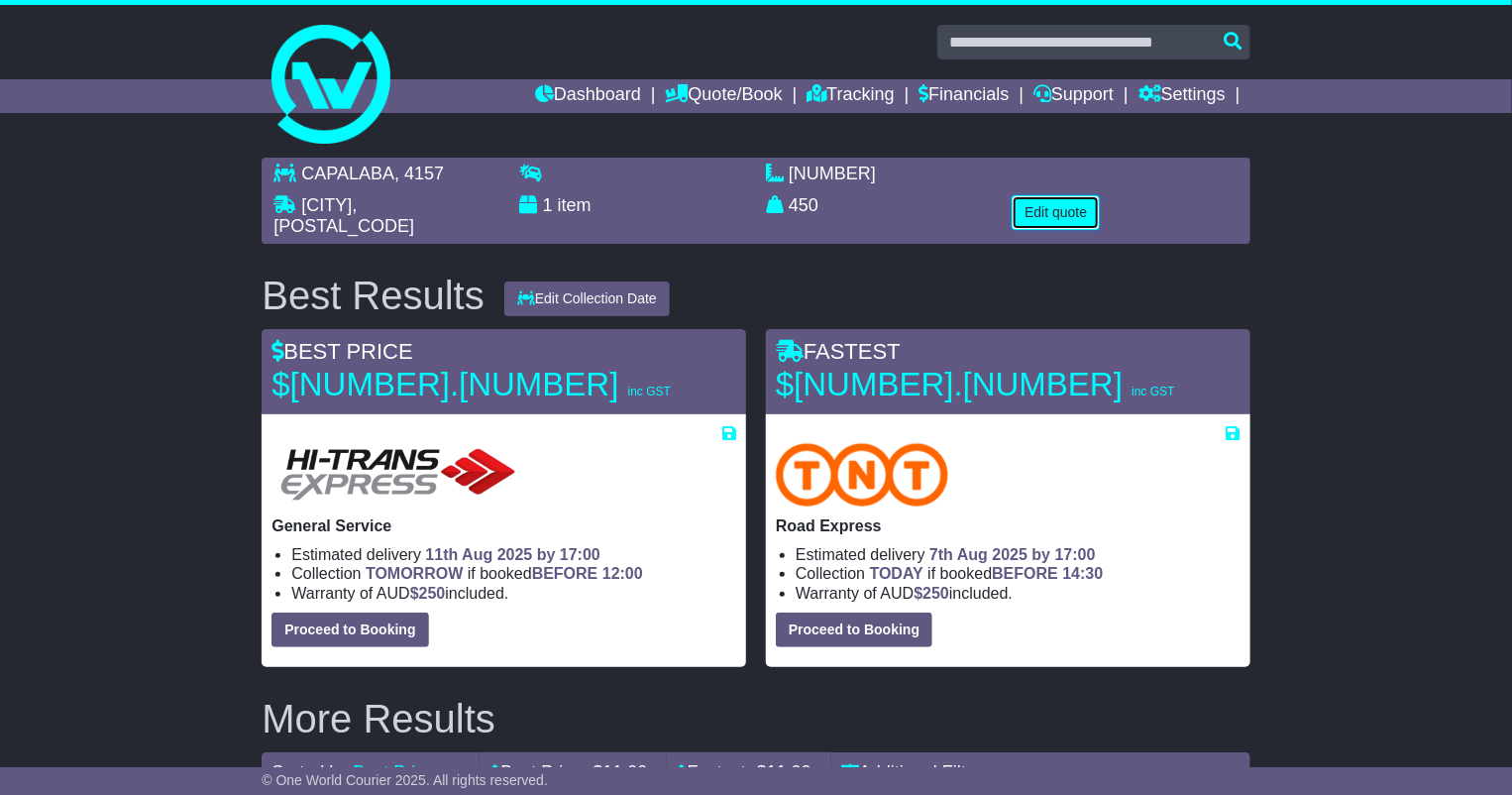 click on "Edit quote" at bounding box center (1055, 212) 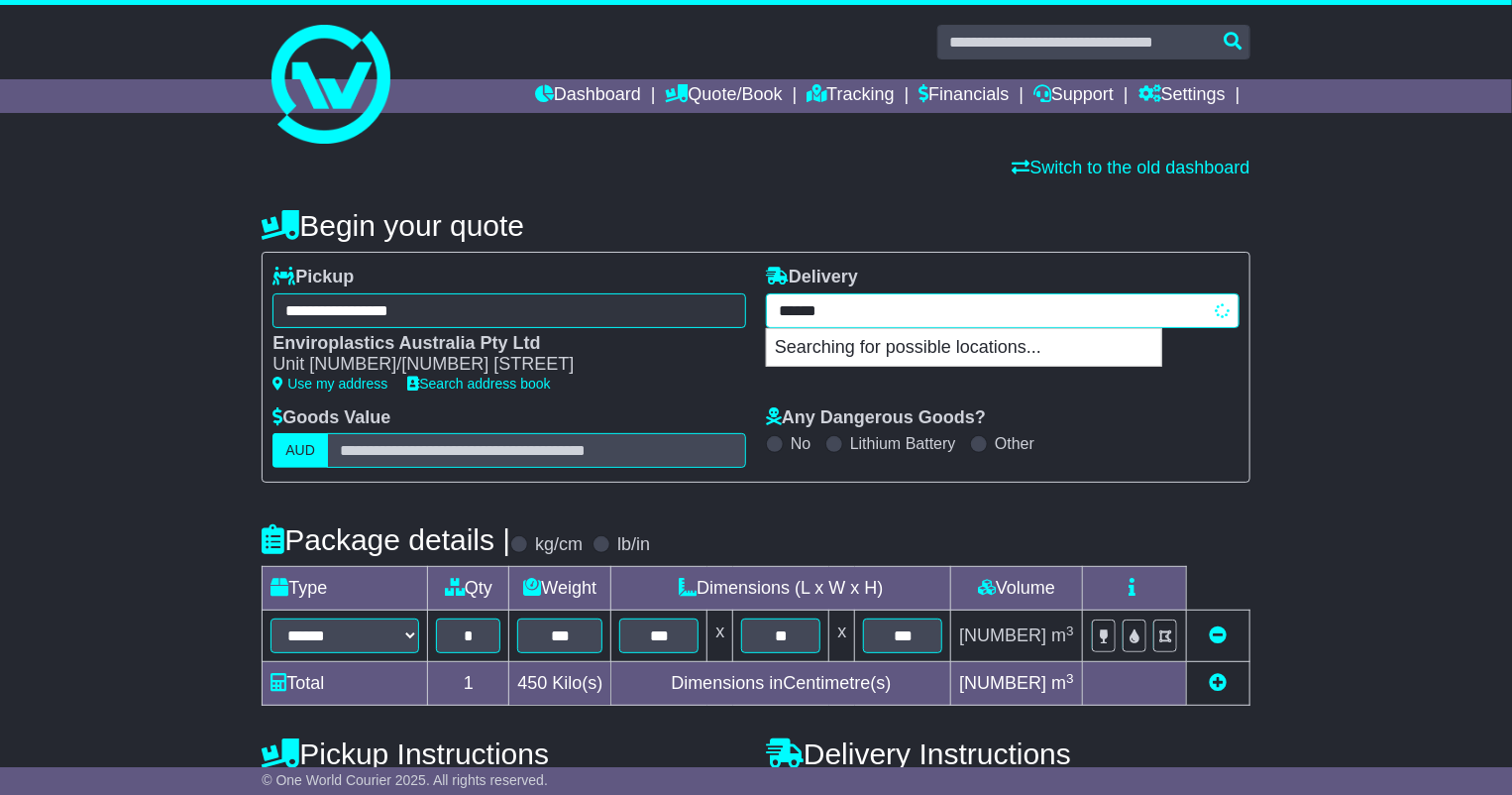 drag, startPoint x: 978, startPoint y: 324, endPoint x: 778, endPoint y: 306, distance: 200.8084 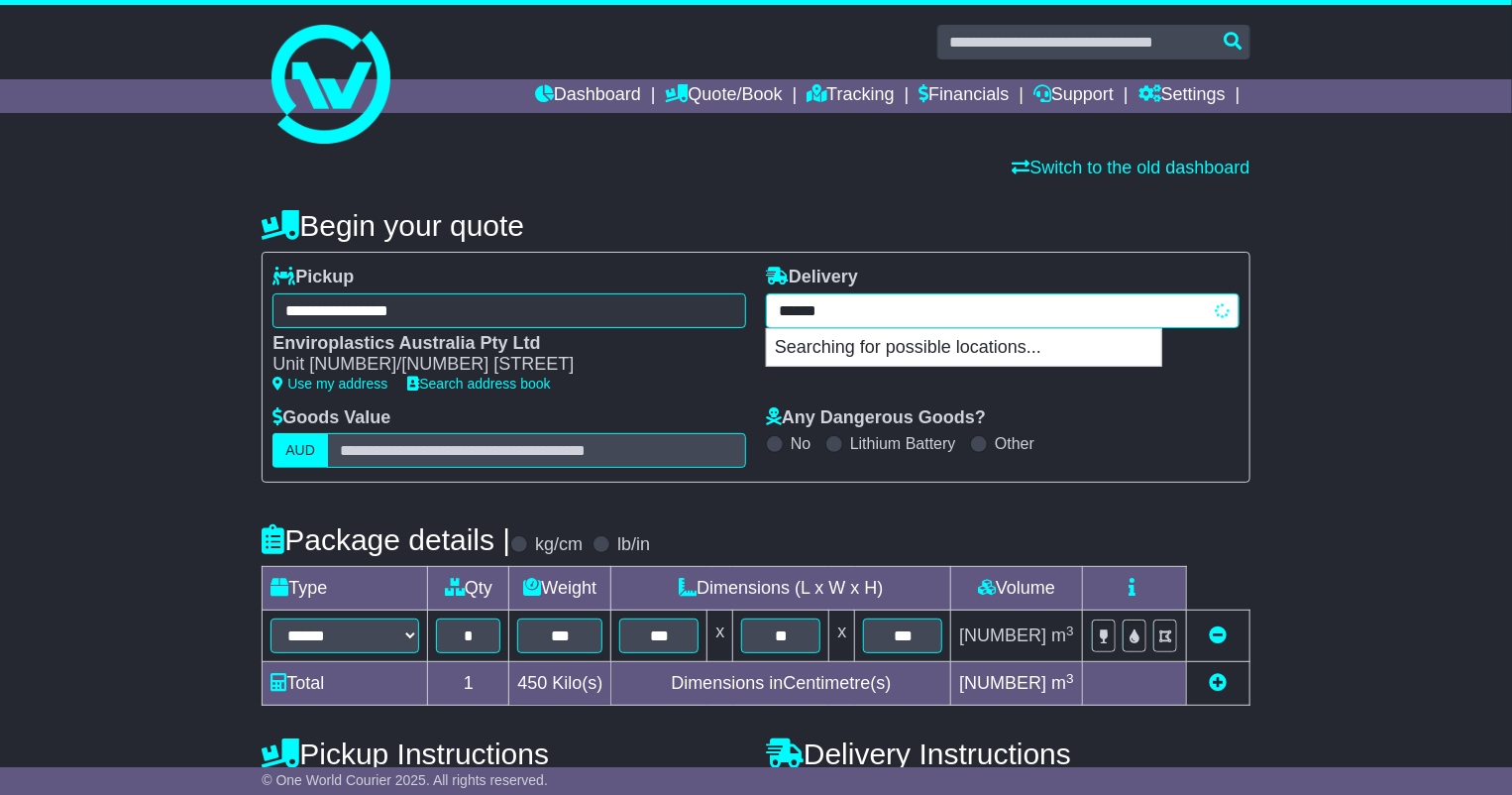 click on "**********" at bounding box center [1003, 310] 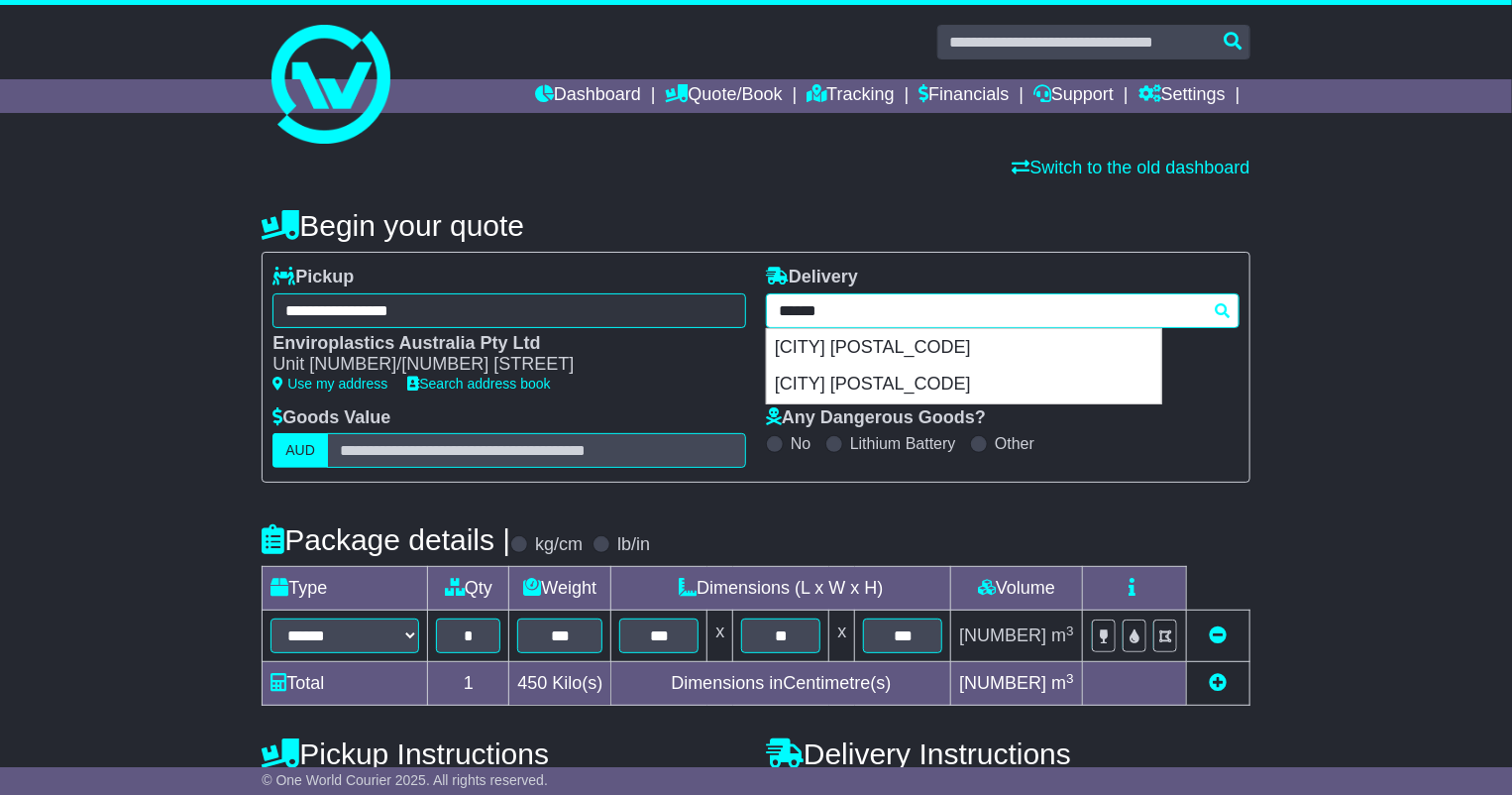 drag, startPoint x: 842, startPoint y: 307, endPoint x: 632, endPoint y: 297, distance: 210.23796 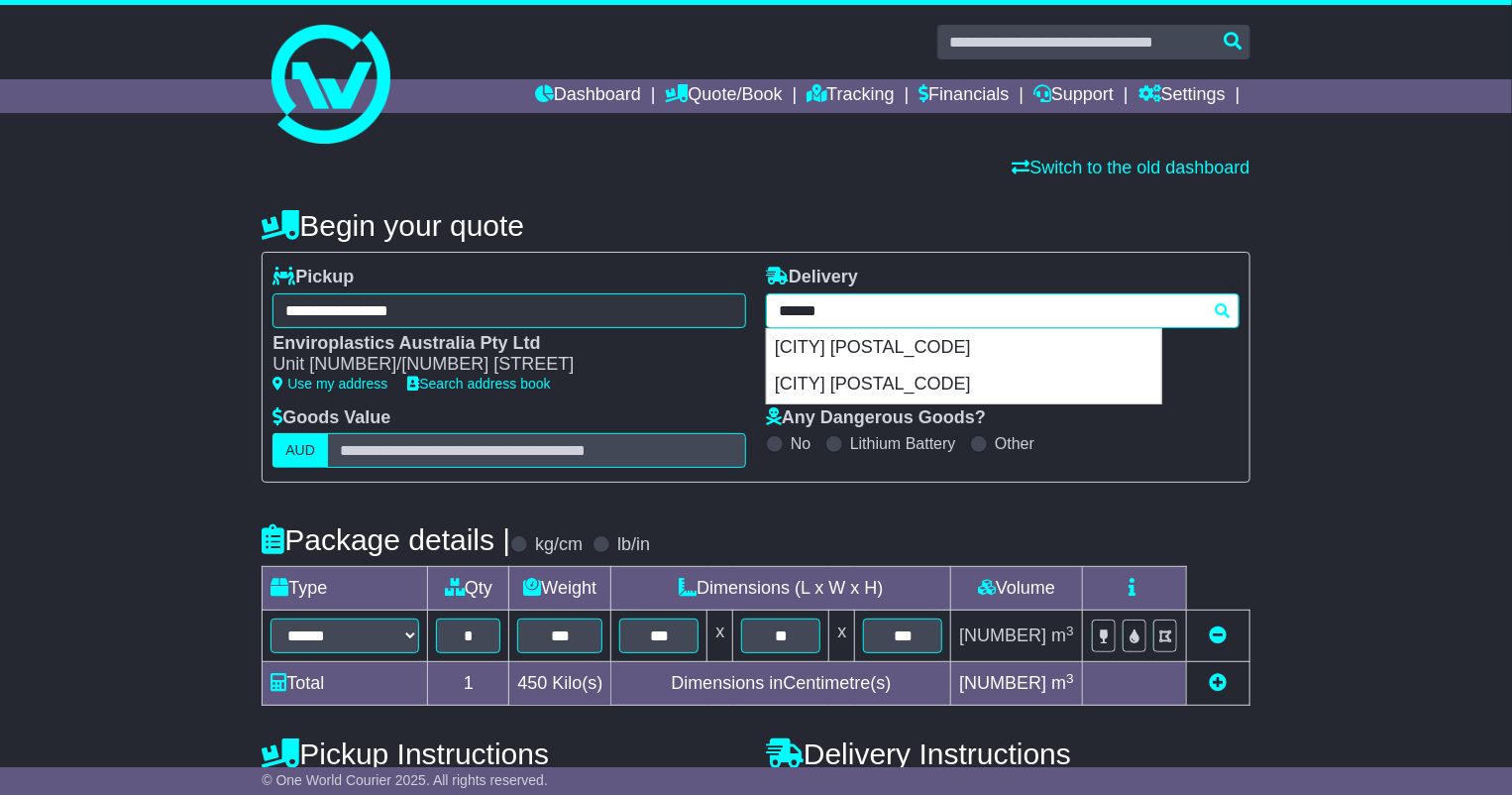 click on "**********" at bounding box center [755, 367] 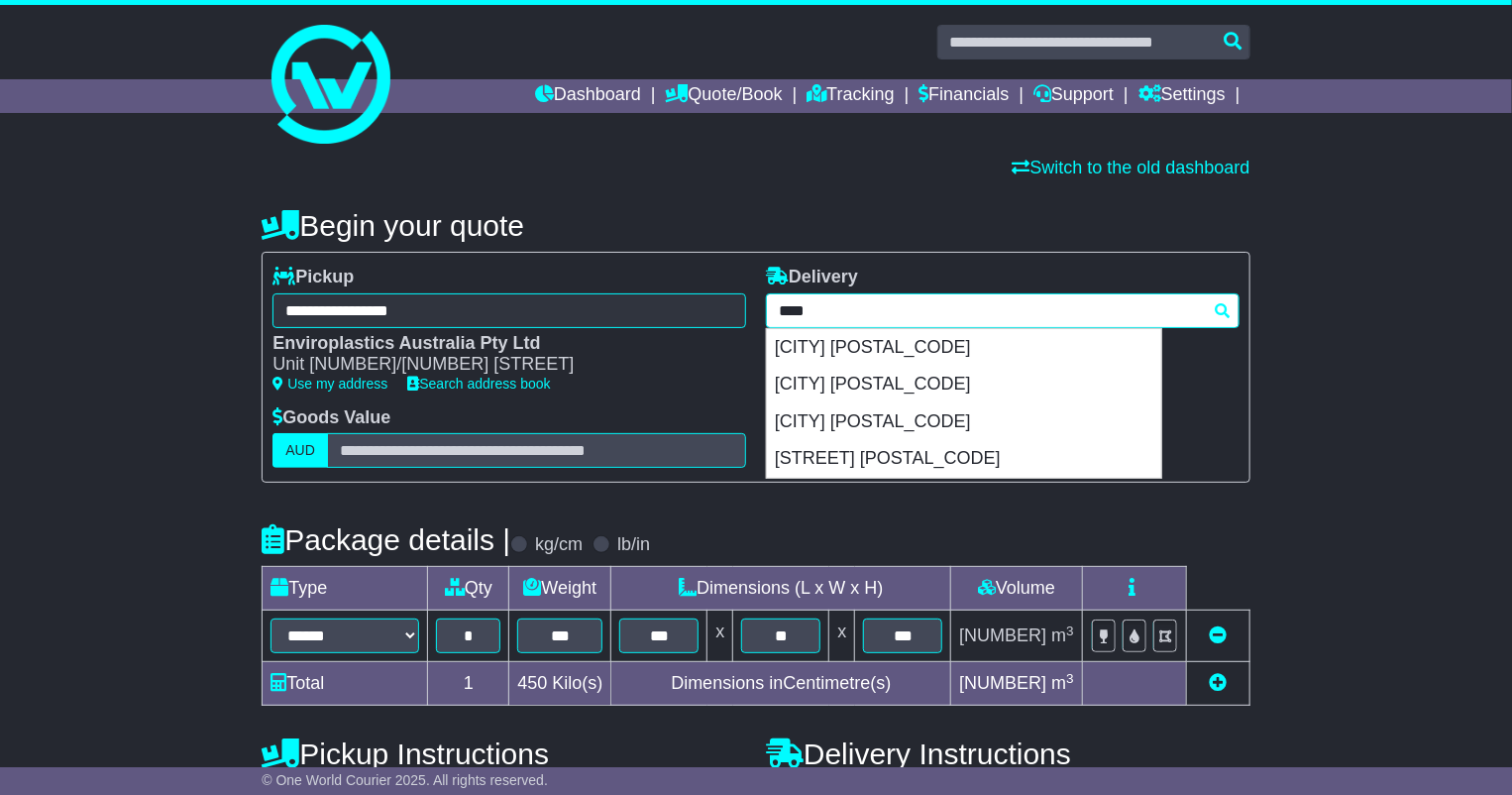 type on "****" 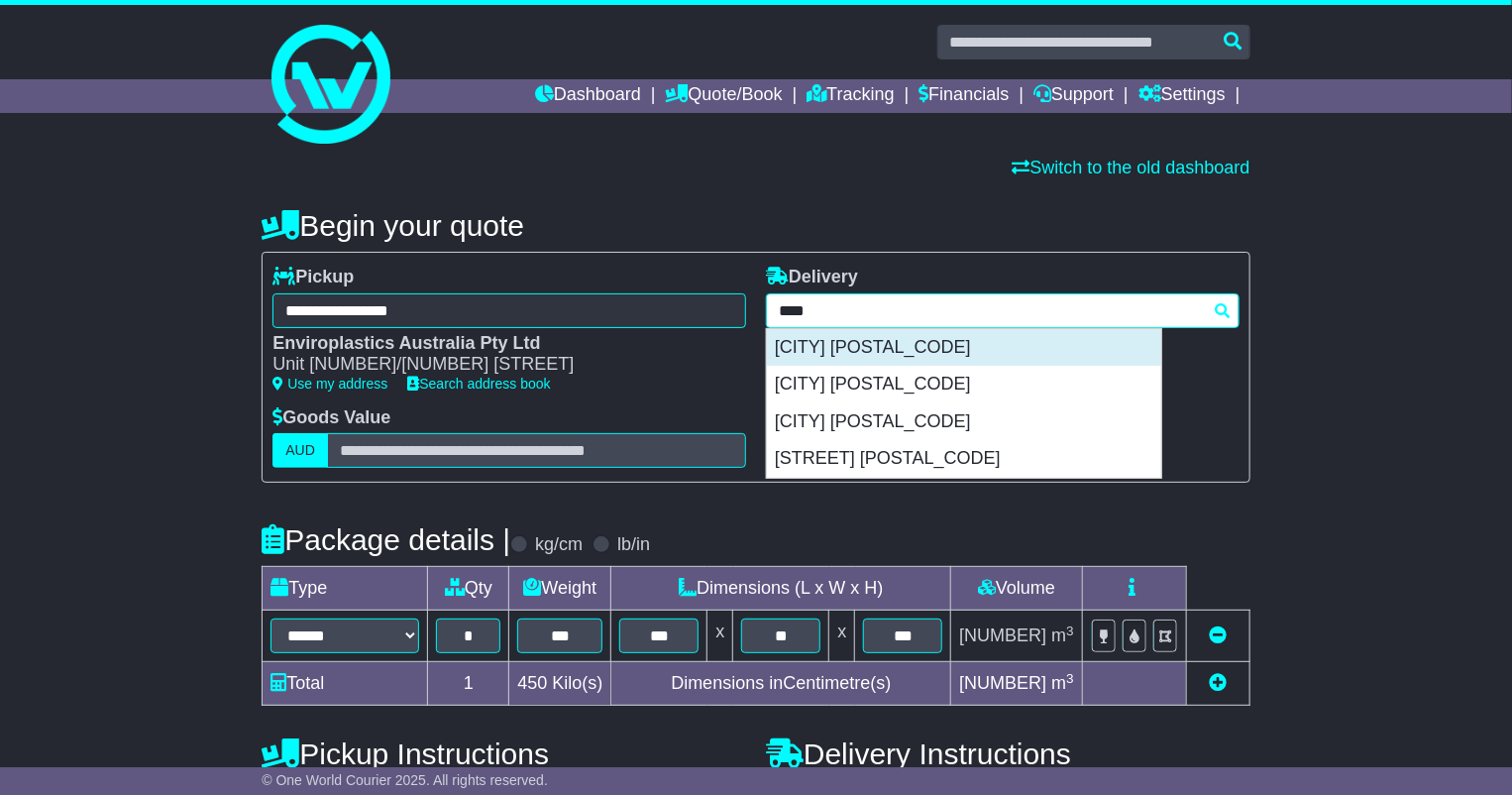 click on "BRIGHTON 3186" at bounding box center (964, 348) 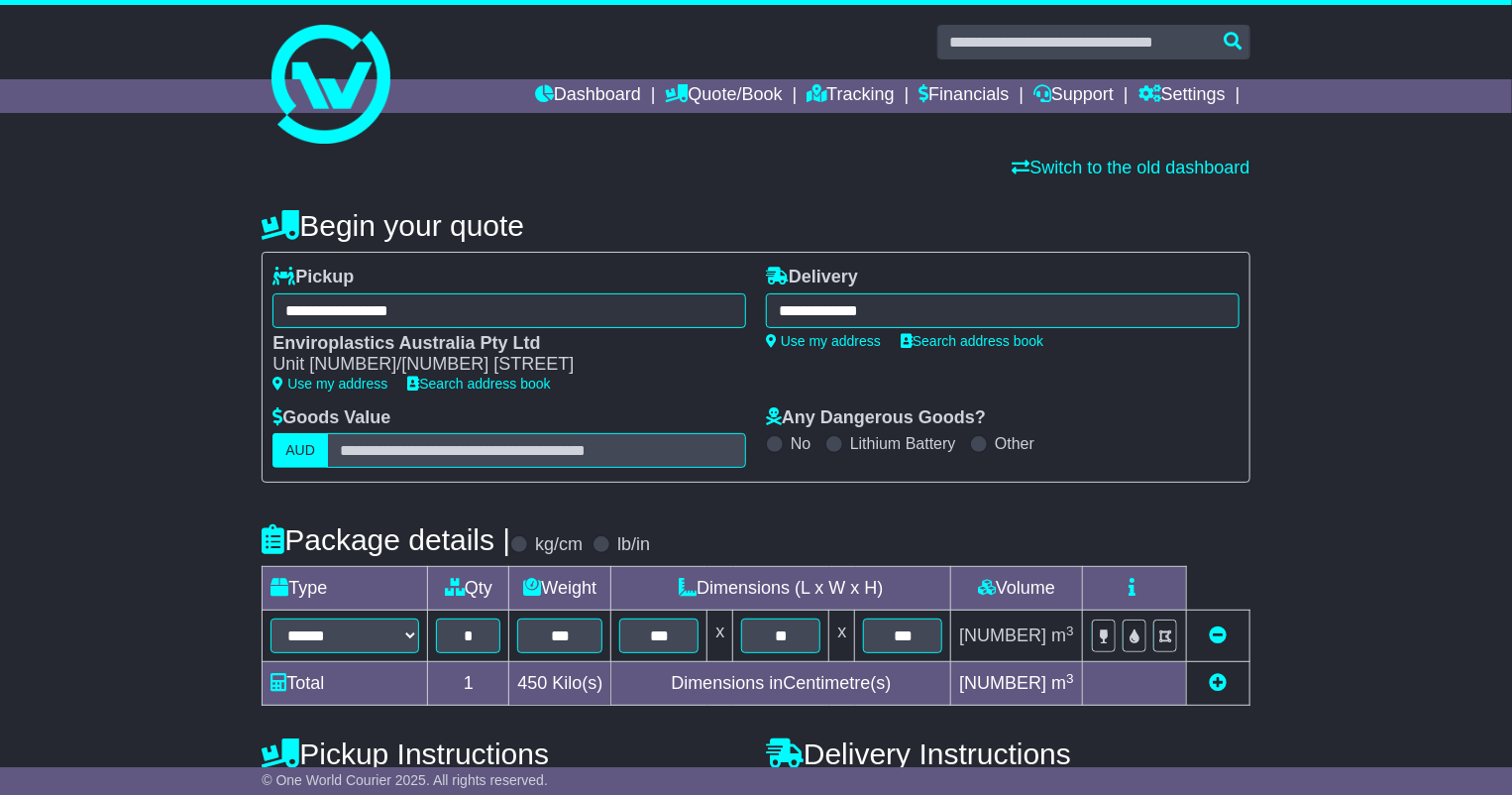 type on "**********" 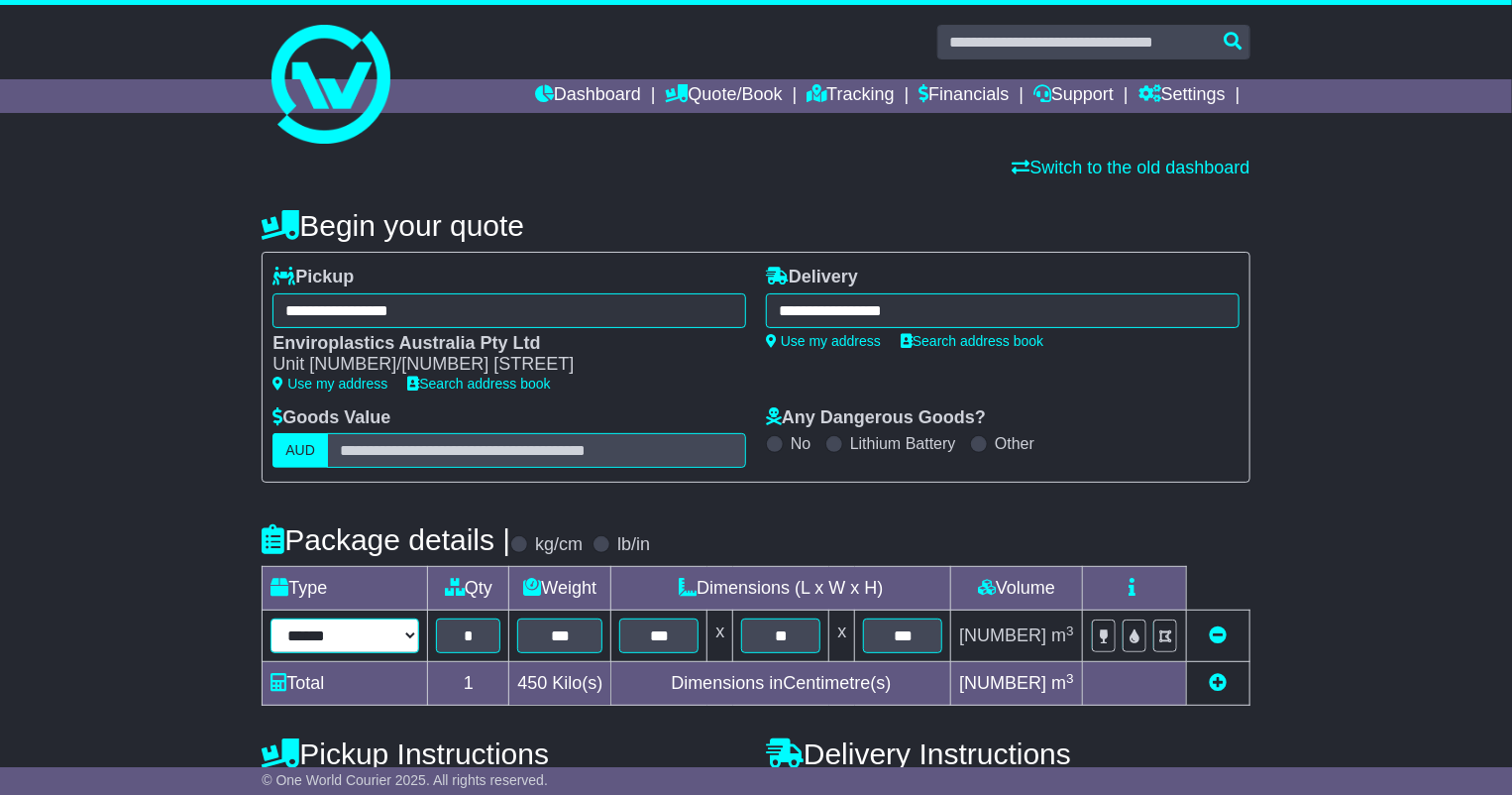 drag, startPoint x: 348, startPoint y: 639, endPoint x: 375, endPoint y: 636, distance: 27.166155 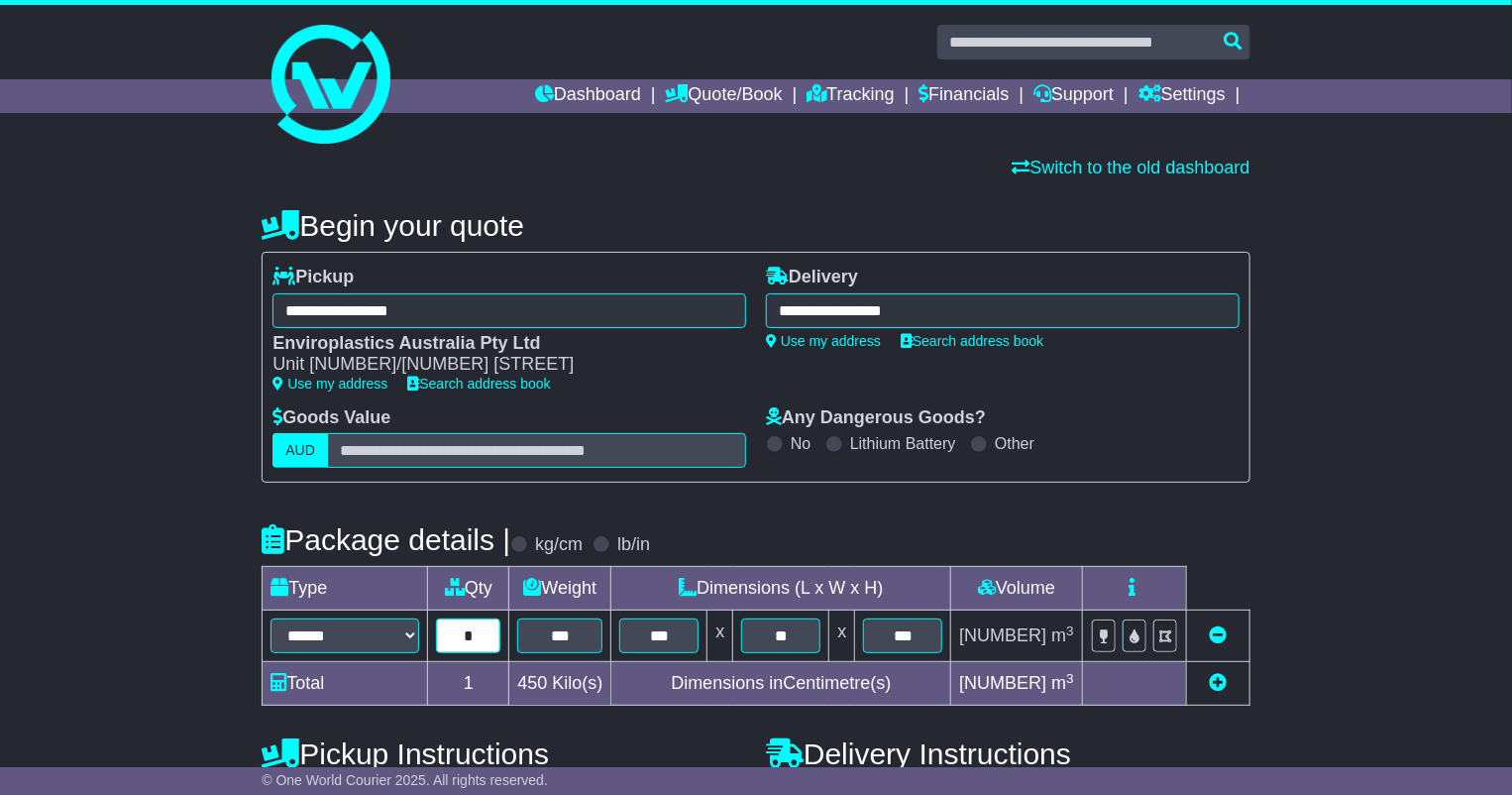click on "*" at bounding box center [468, 635] 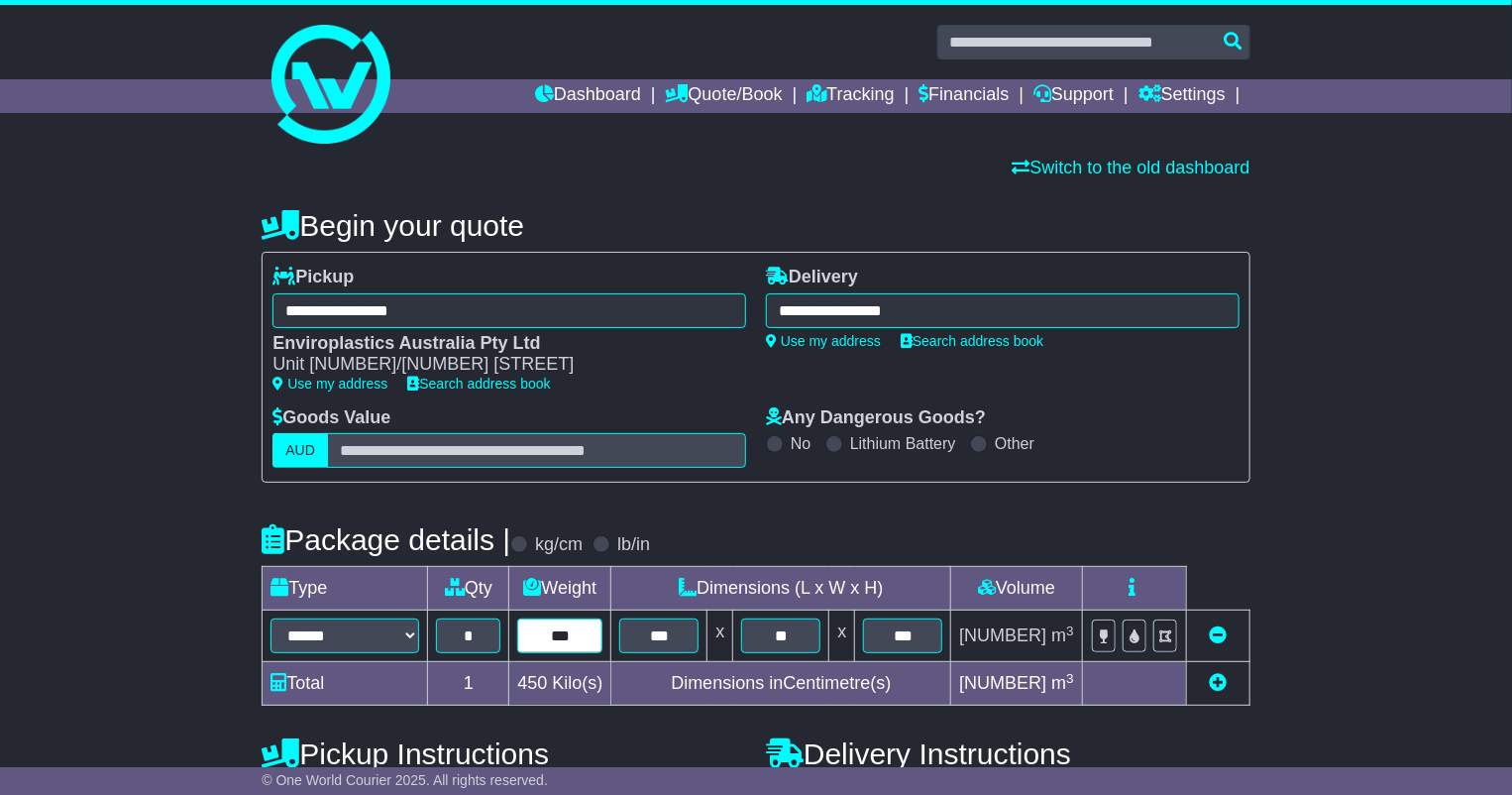 scroll, scrollTop: 110, scrollLeft: 0, axis: vertical 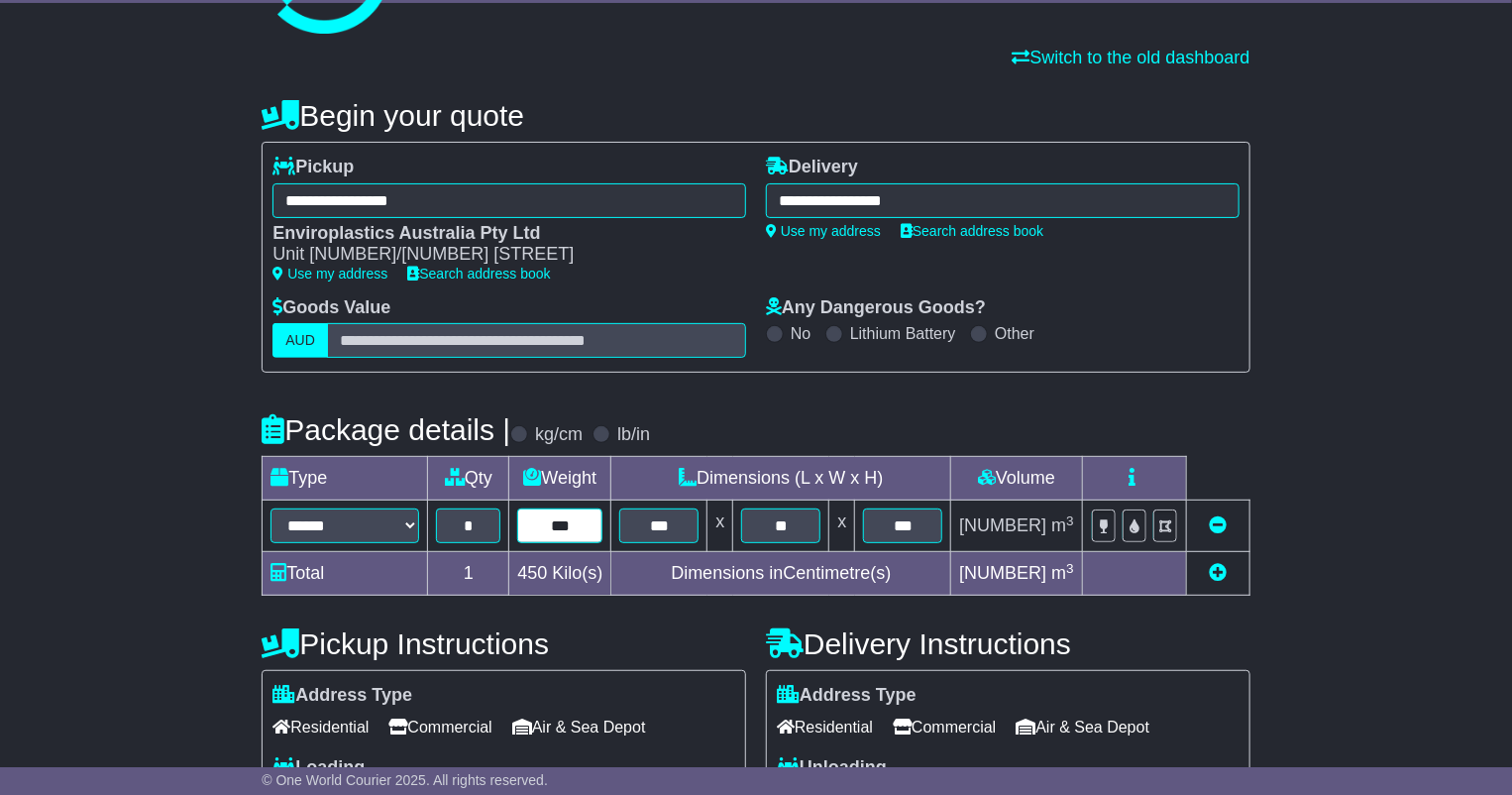type on "***" 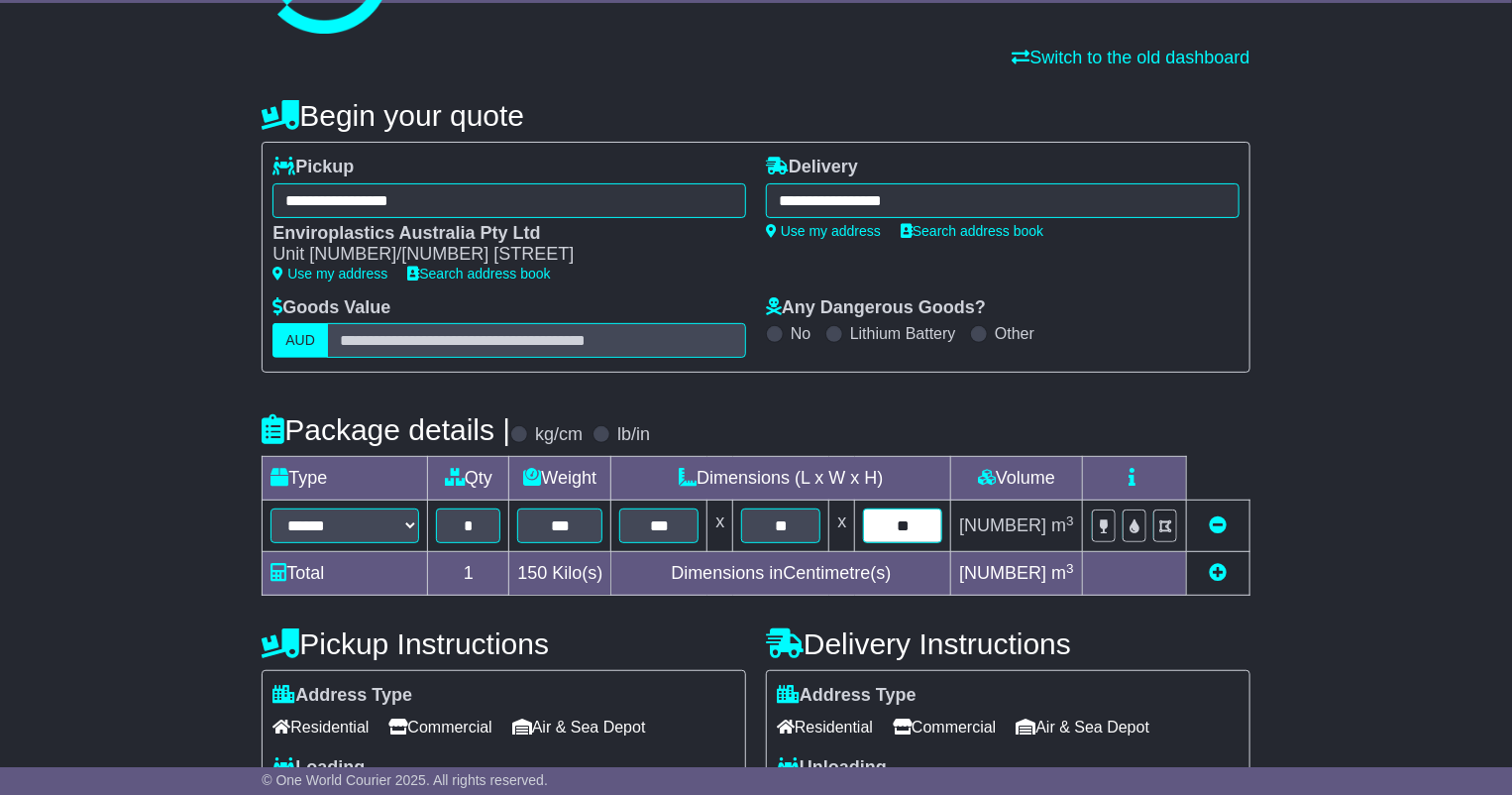 type on "**" 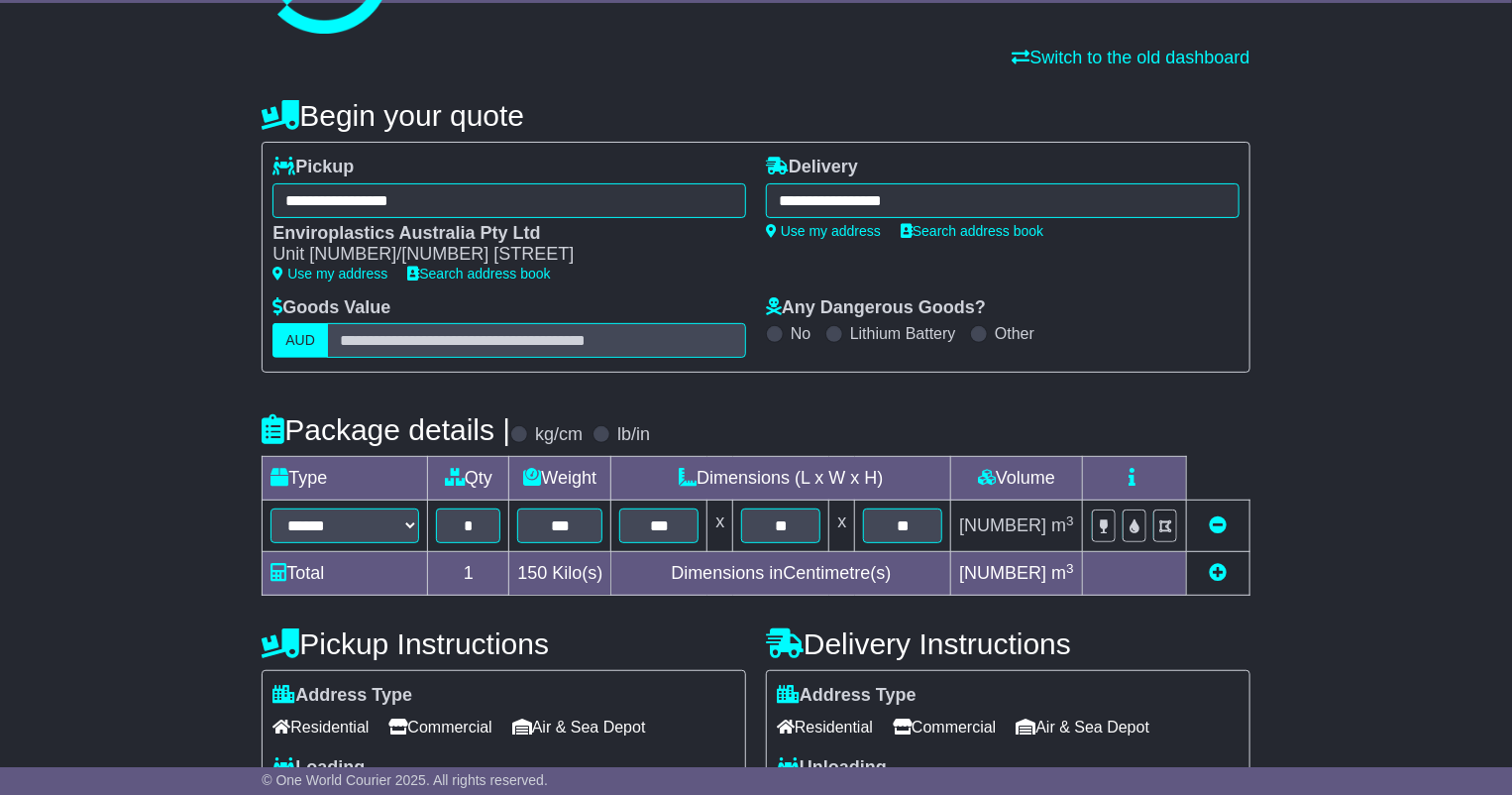 scroll, scrollTop: 471, scrollLeft: 0, axis: vertical 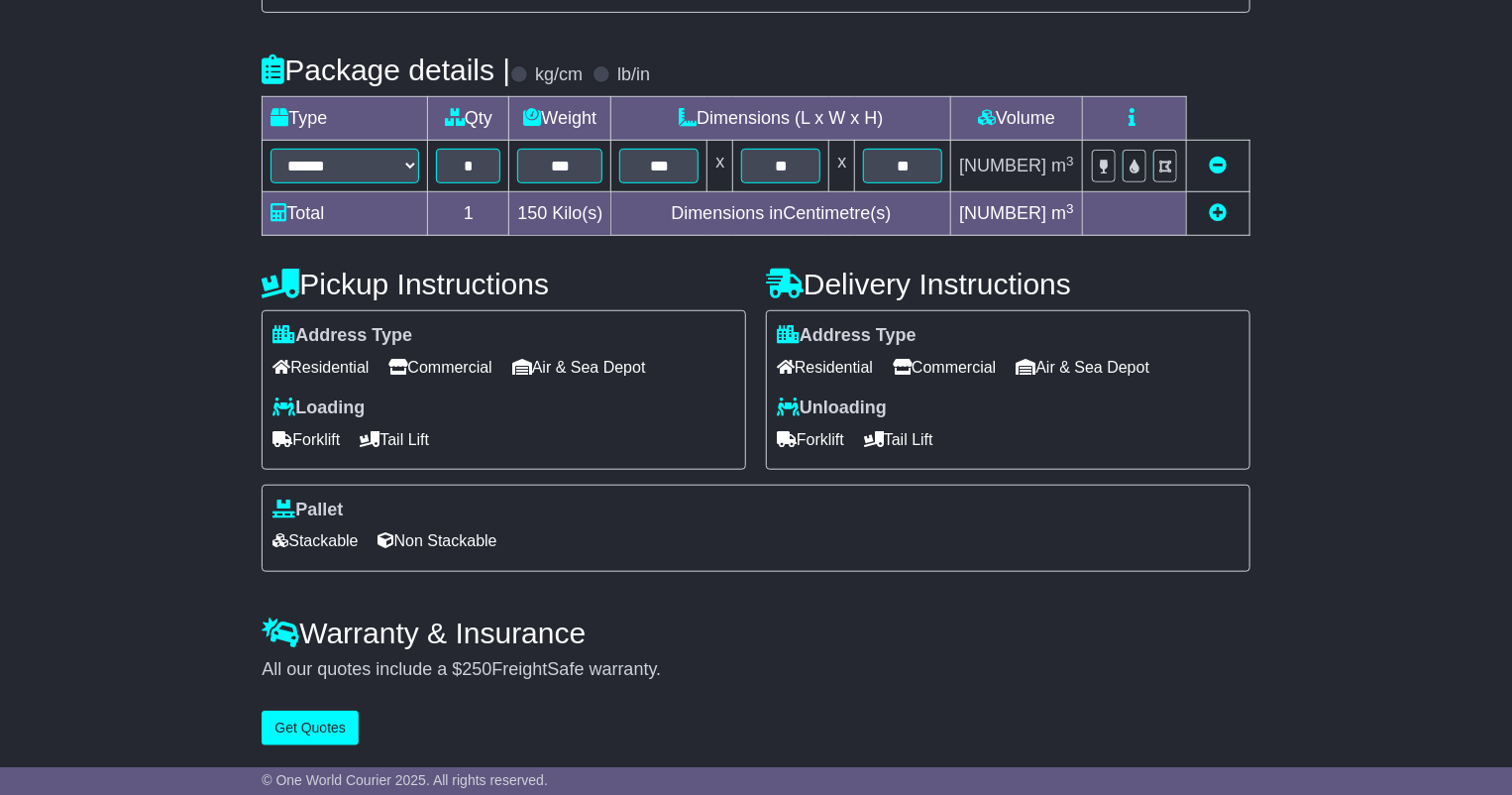 click on "Tail Lift" at bounding box center (899, 439) 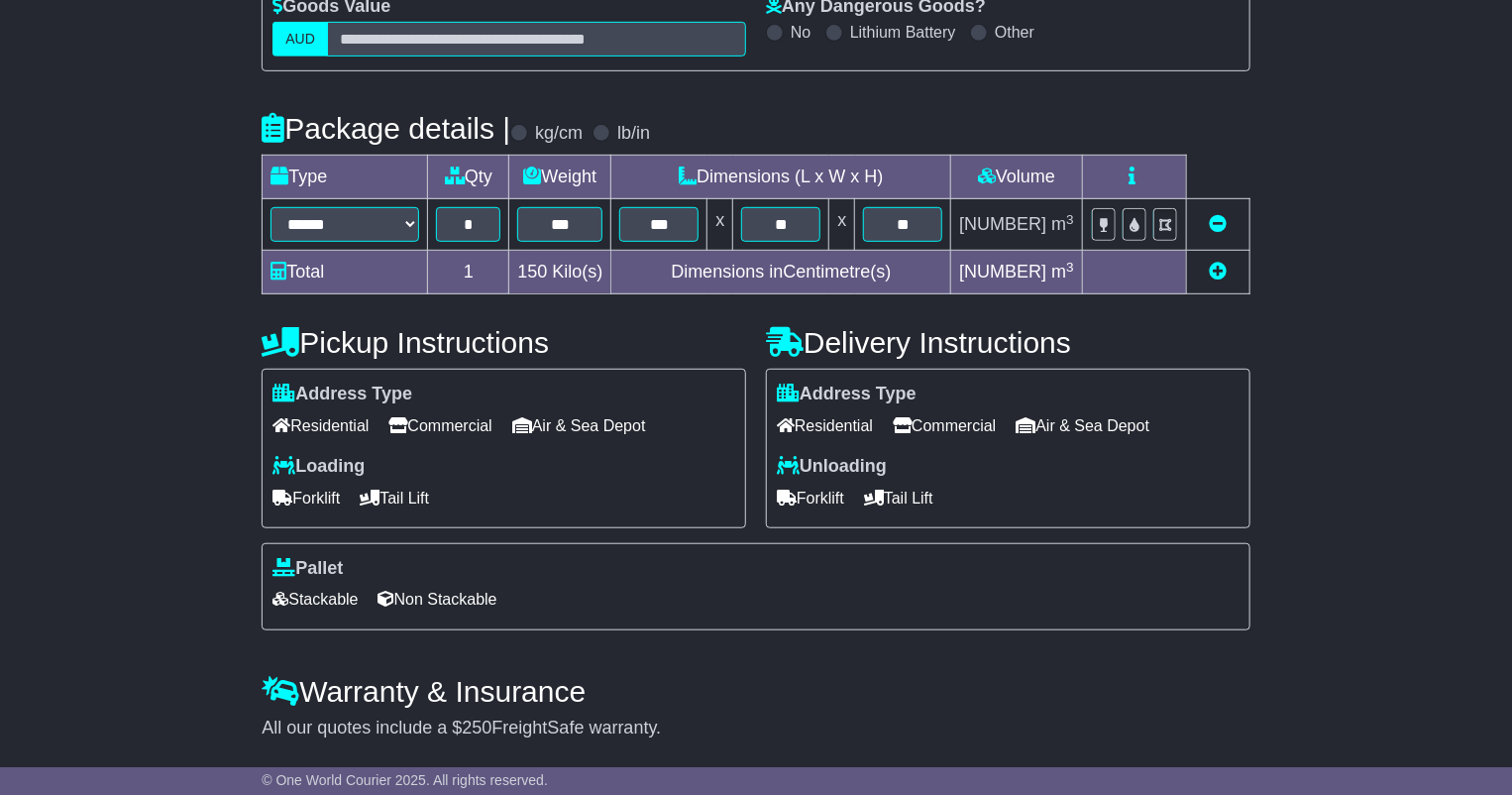 scroll, scrollTop: 361, scrollLeft: 0, axis: vertical 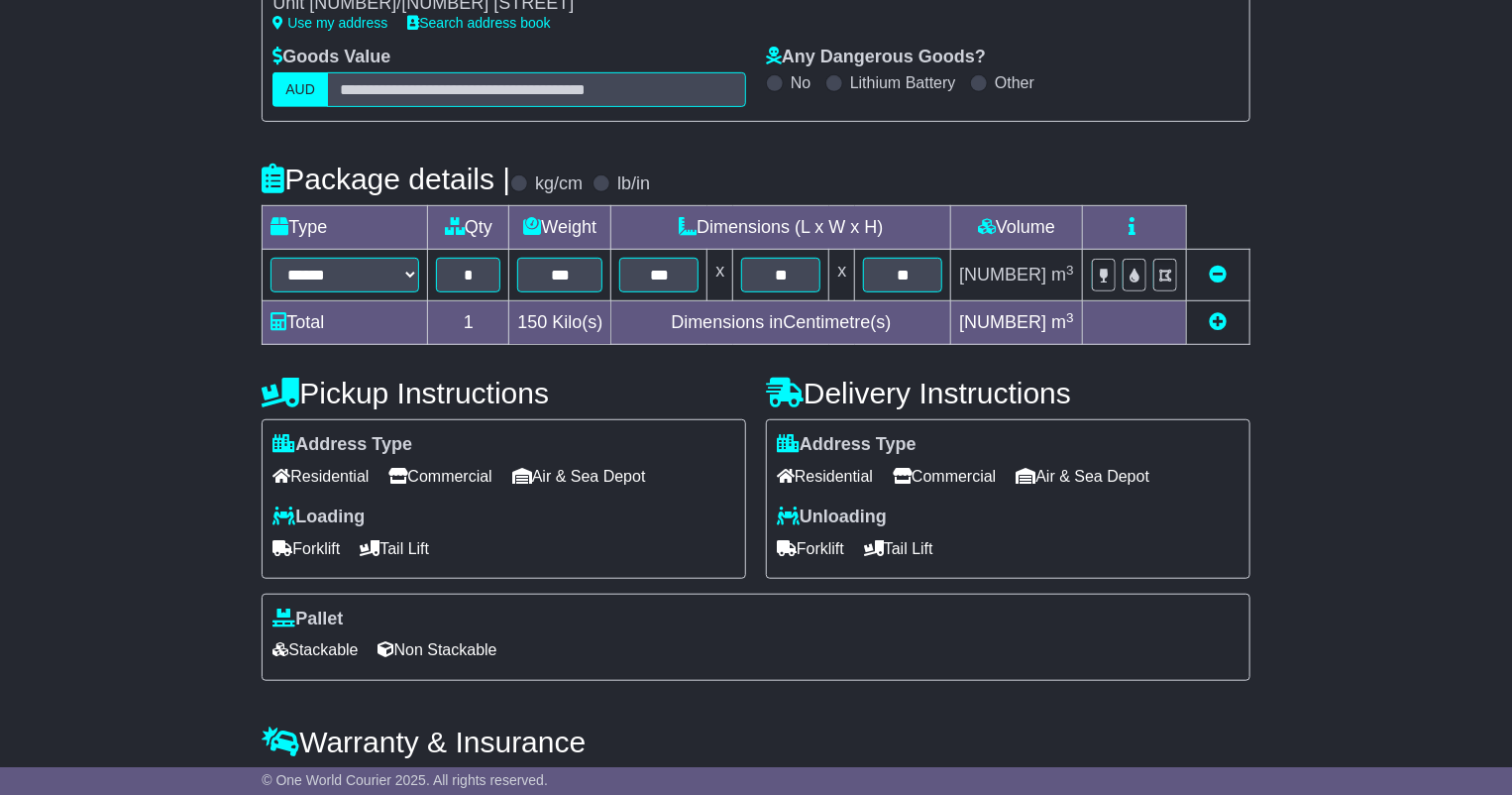 click at bounding box center (1218, 321) 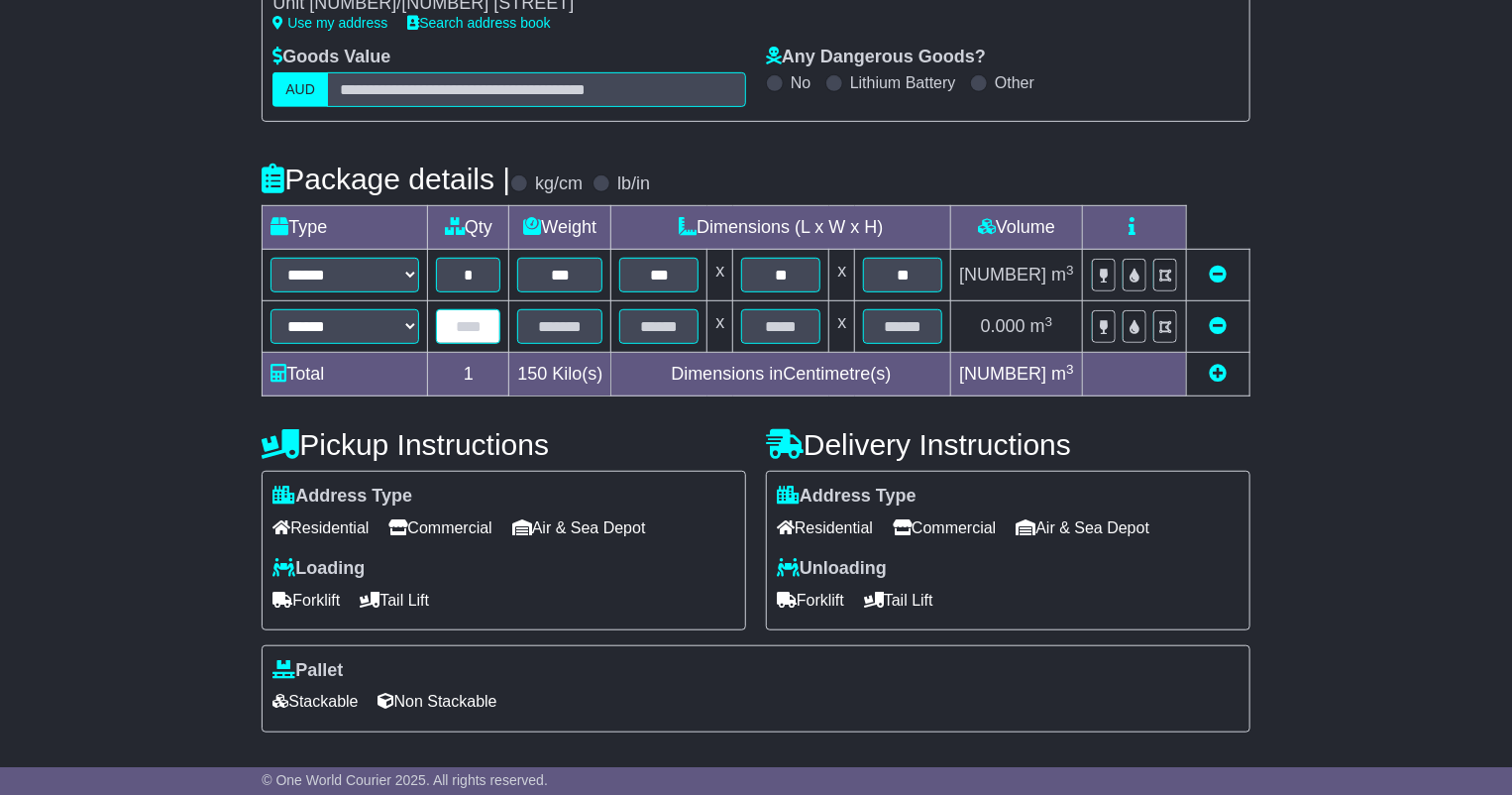 click at bounding box center [468, 326] 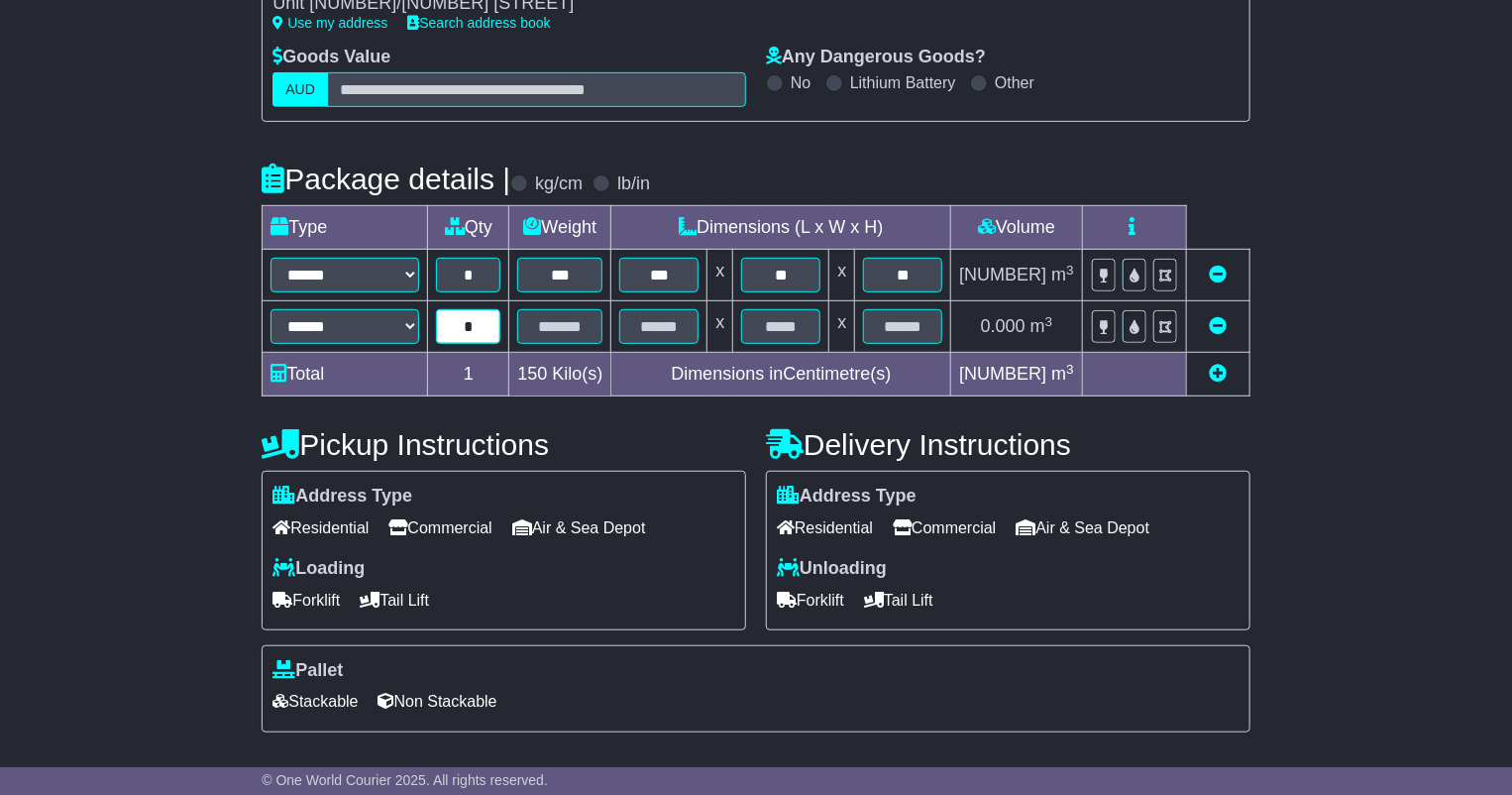 type on "*" 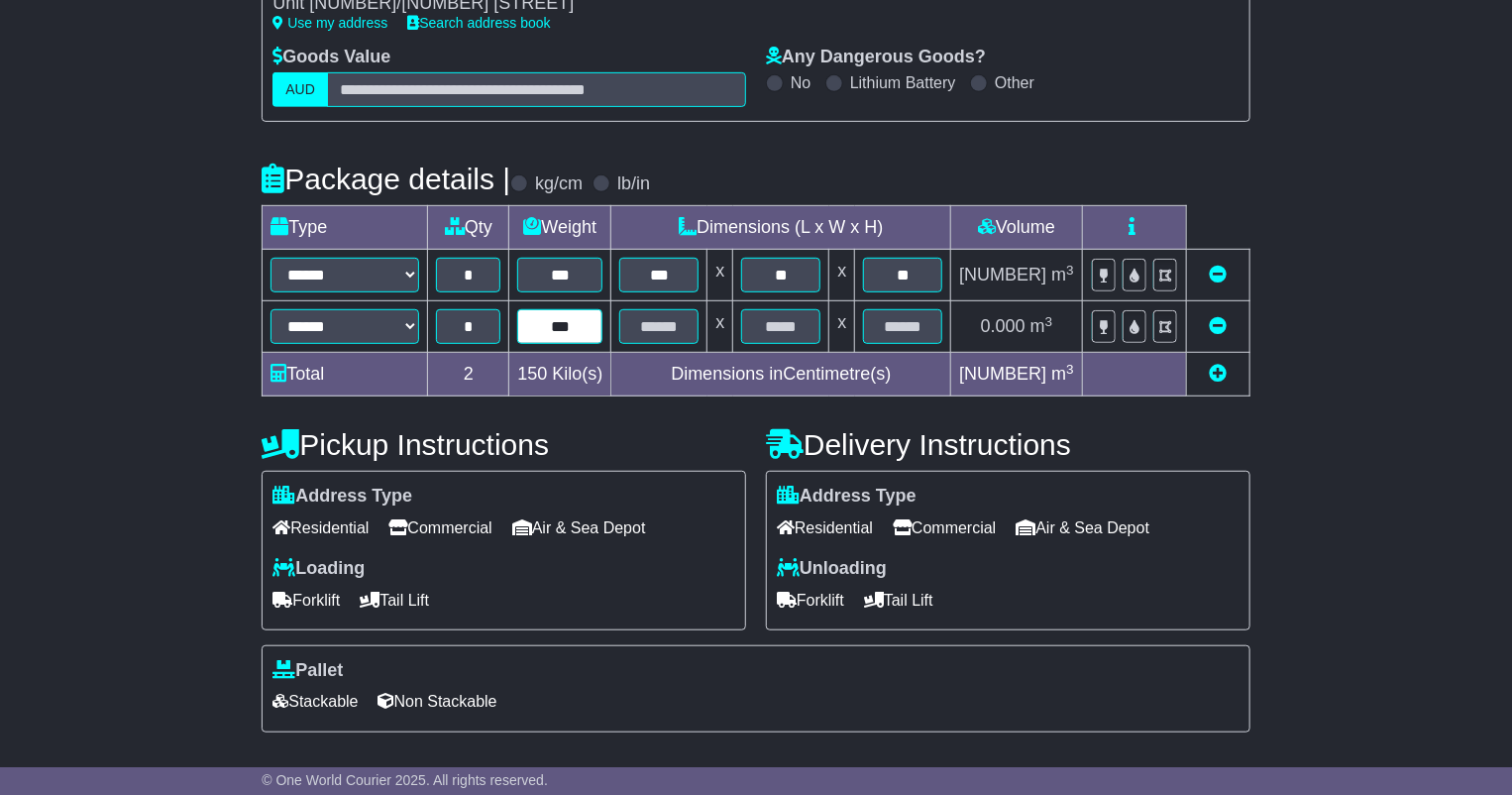 type on "***" 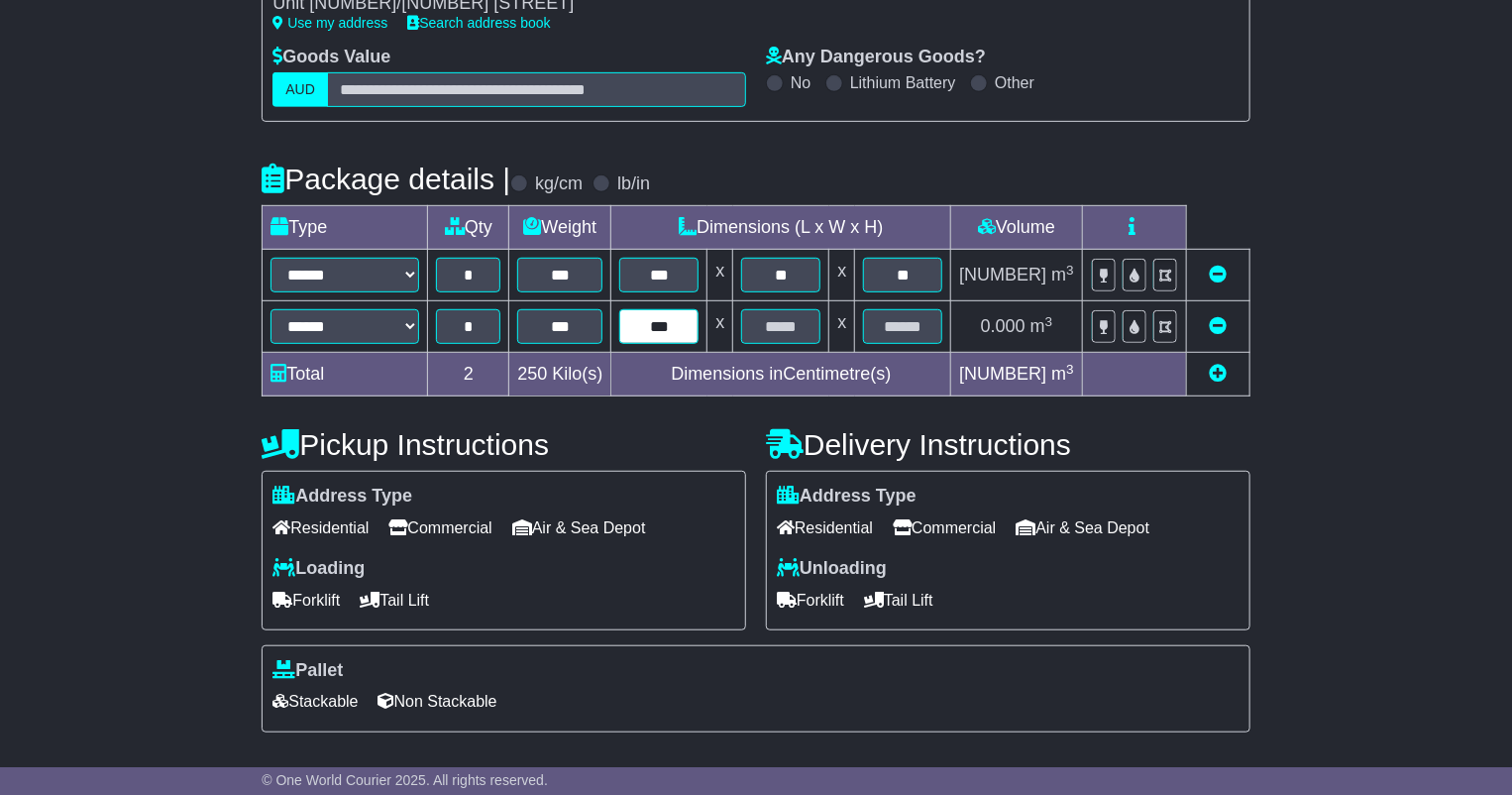 type on "***" 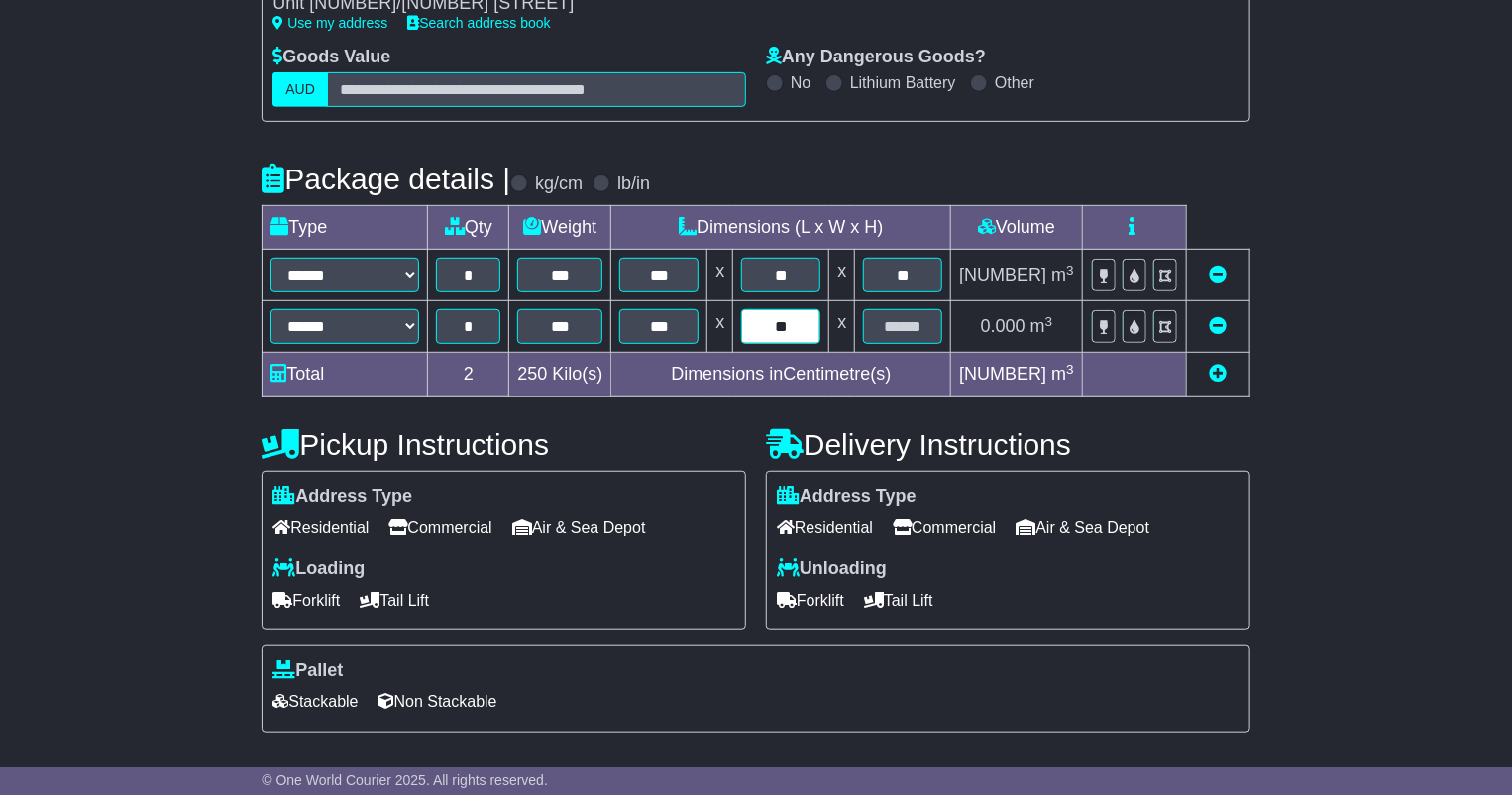 type on "**" 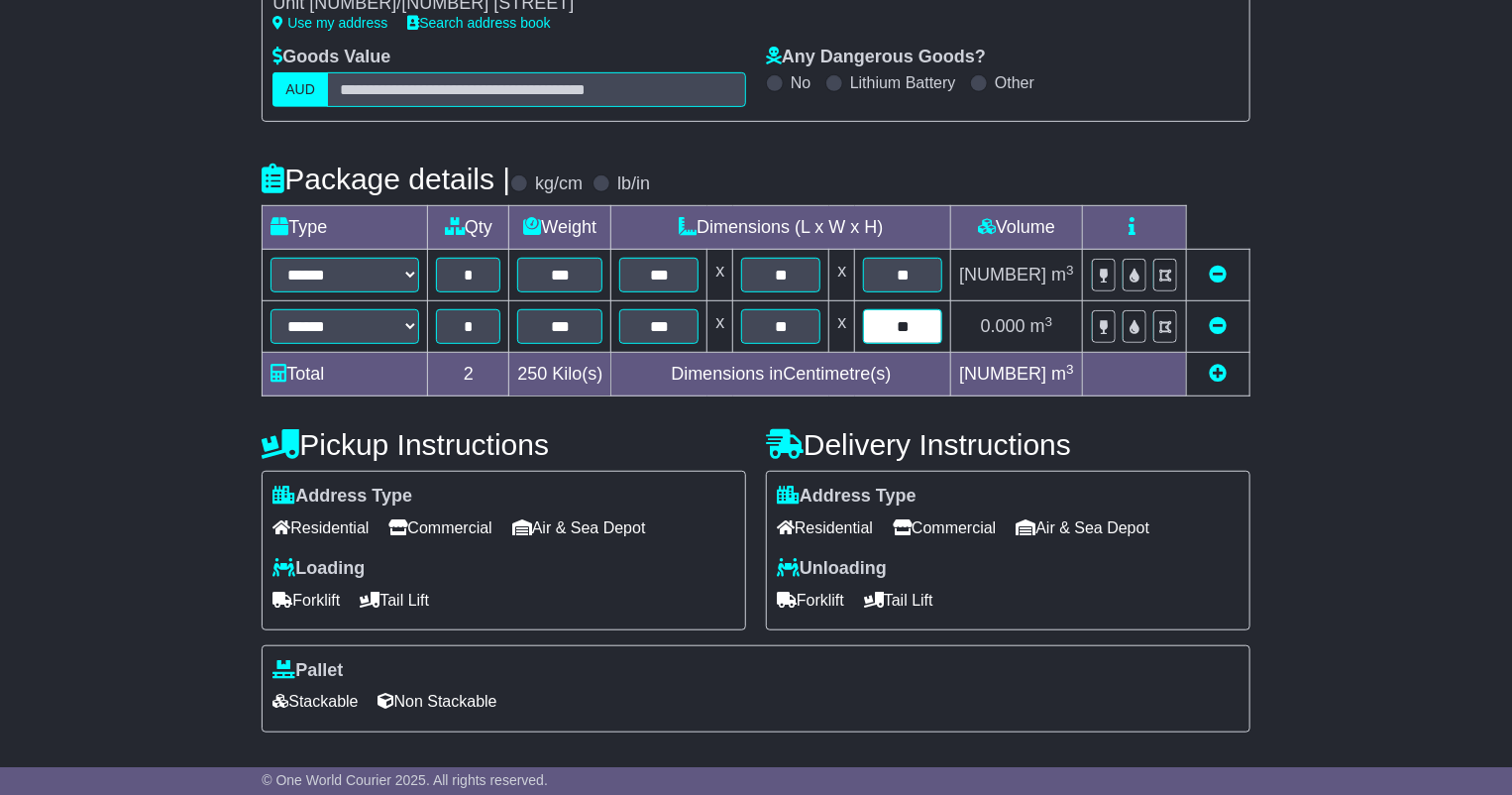 type on "**" 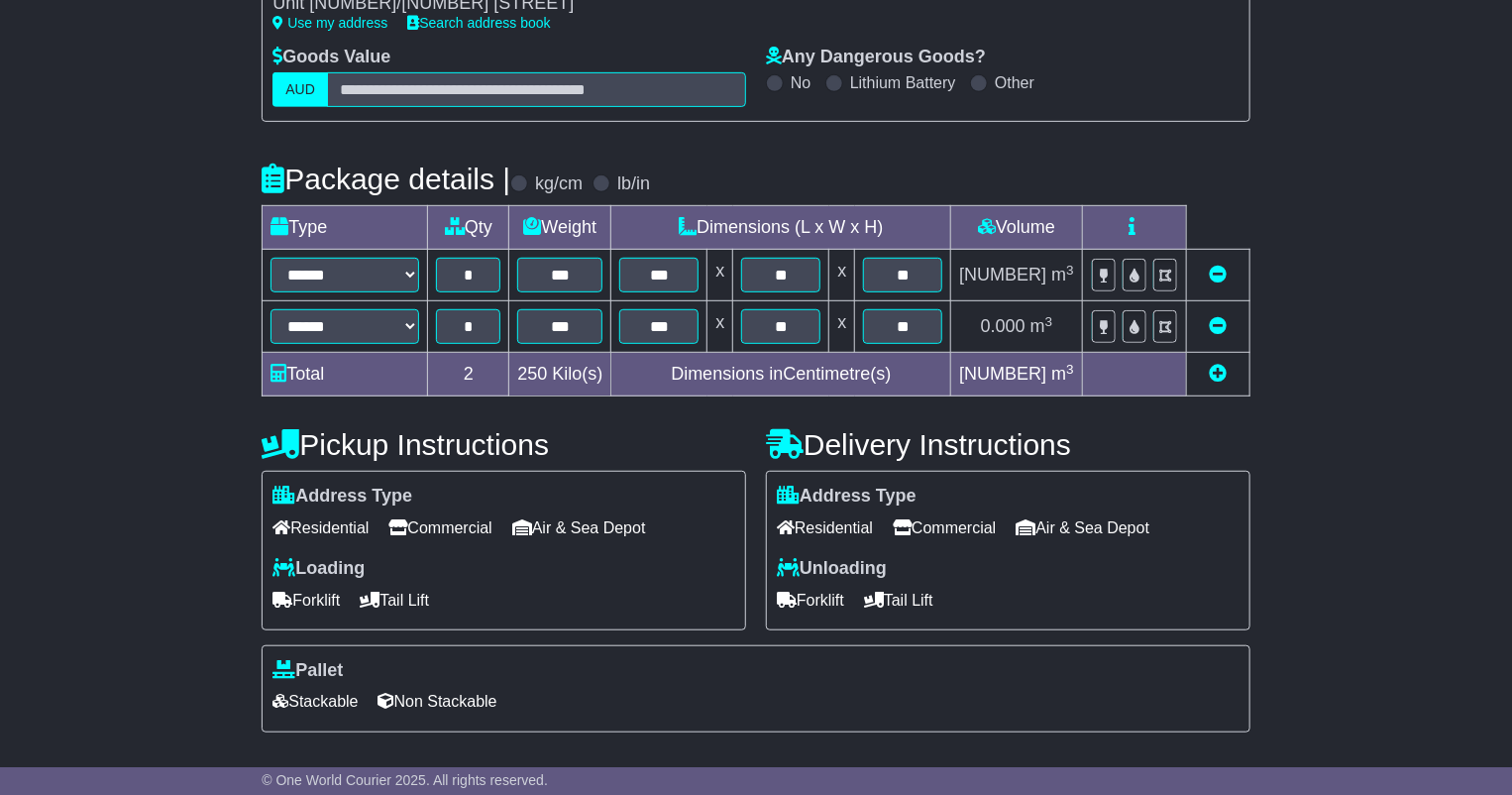 scroll, scrollTop: 522, scrollLeft: 0, axis: vertical 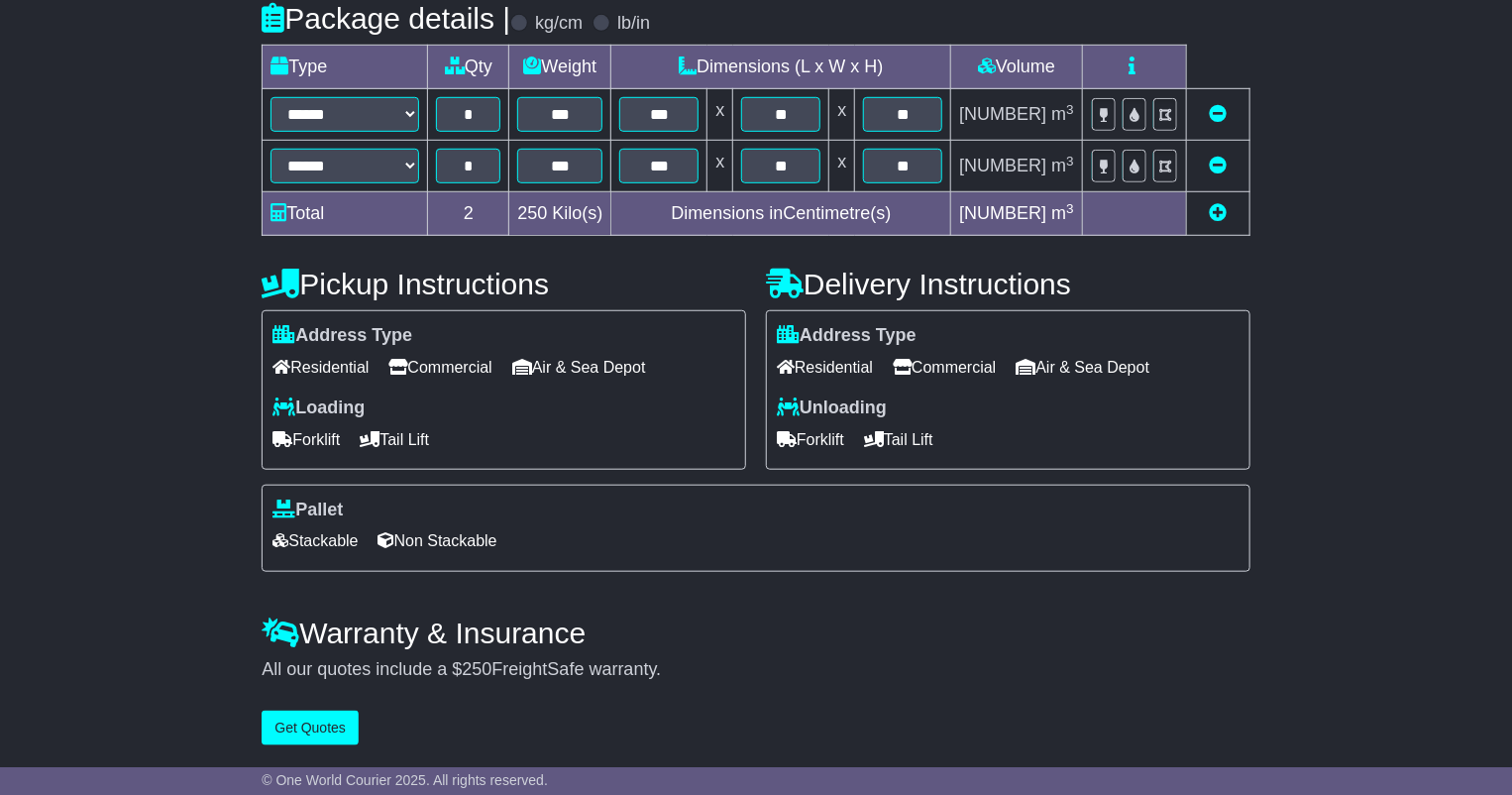 click on "Forklift" at bounding box center [810, 439] 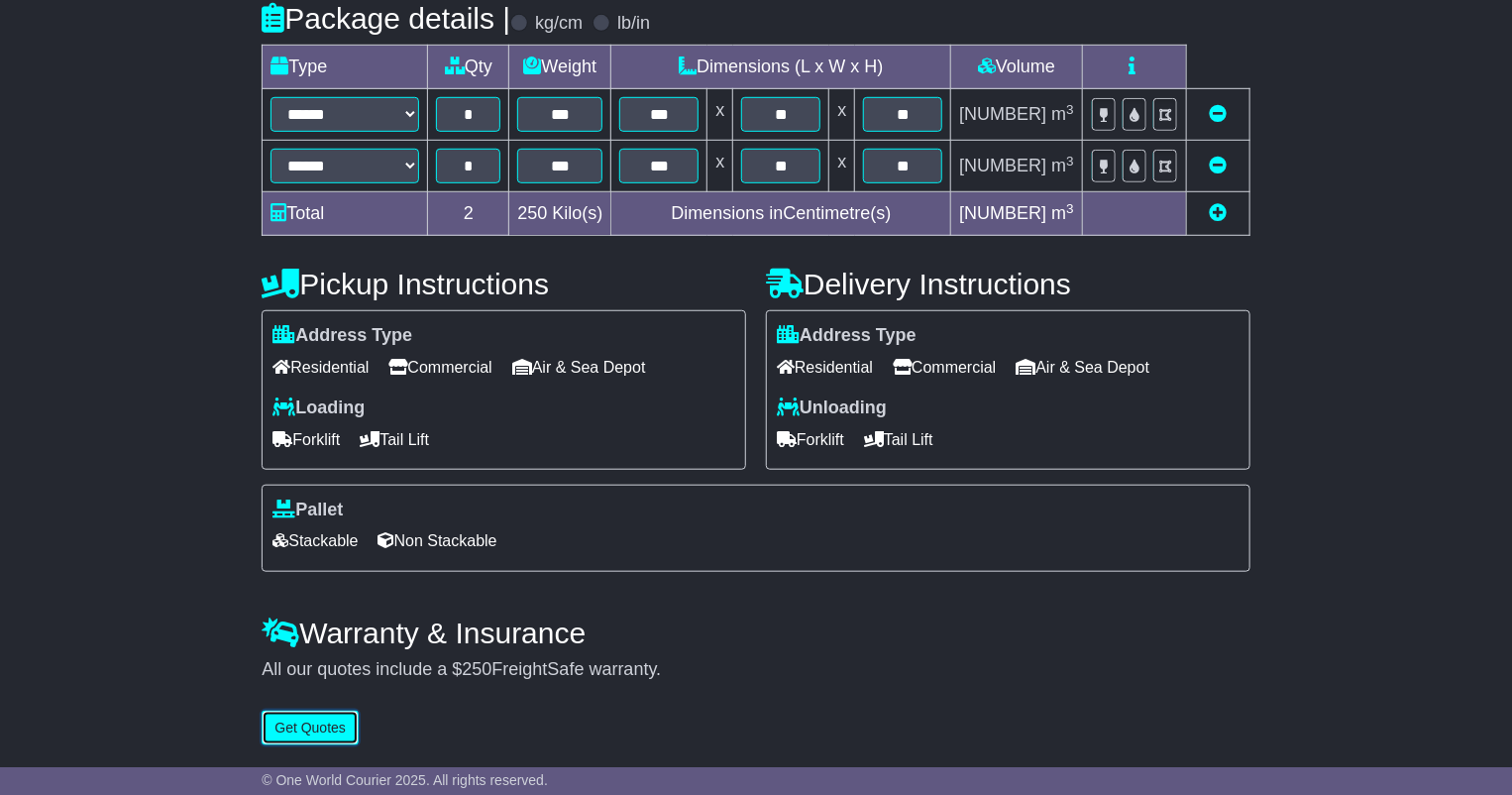 click on "Get Quotes" at bounding box center (310, 728) 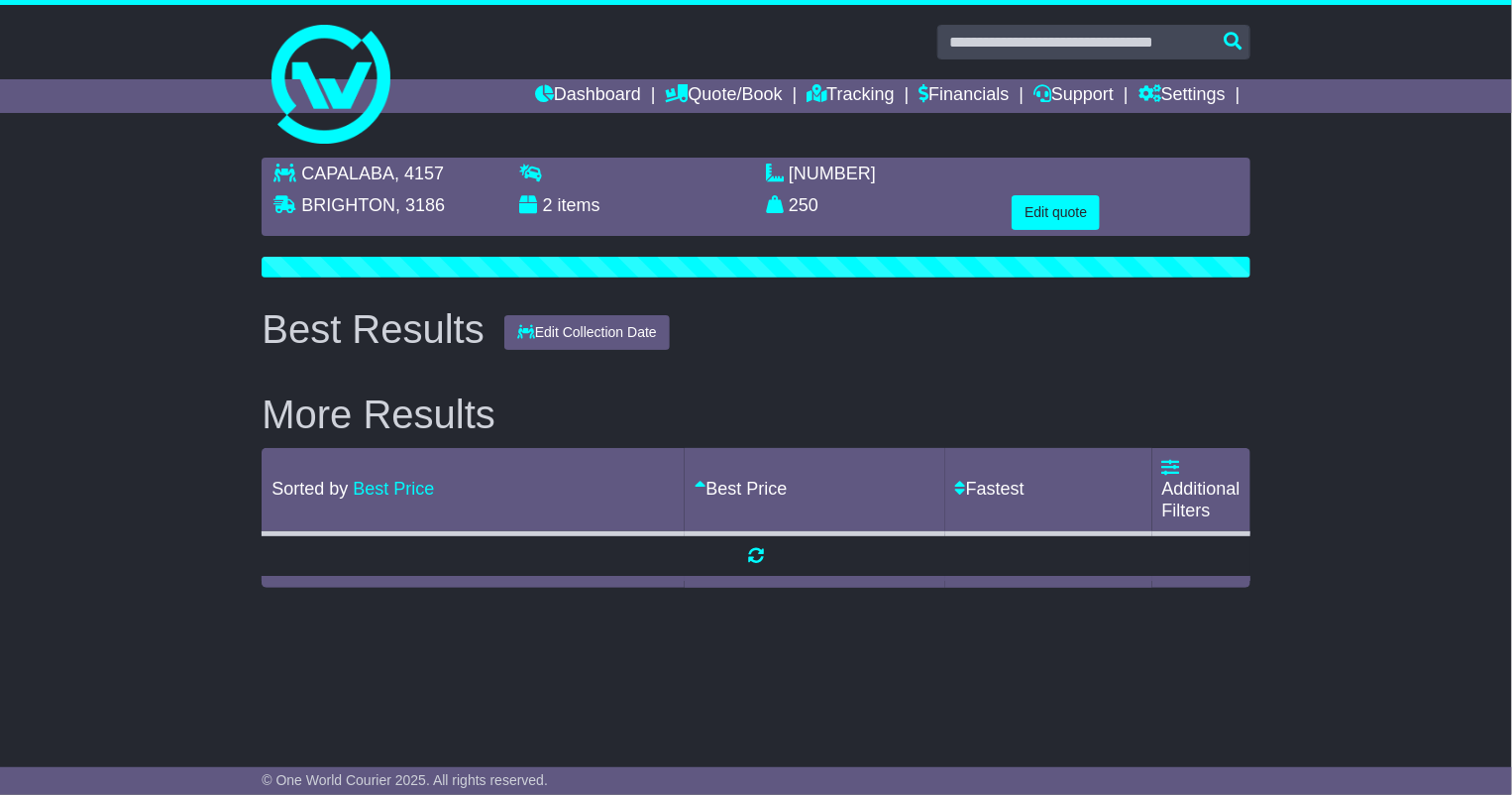 scroll, scrollTop: 0, scrollLeft: 0, axis: both 